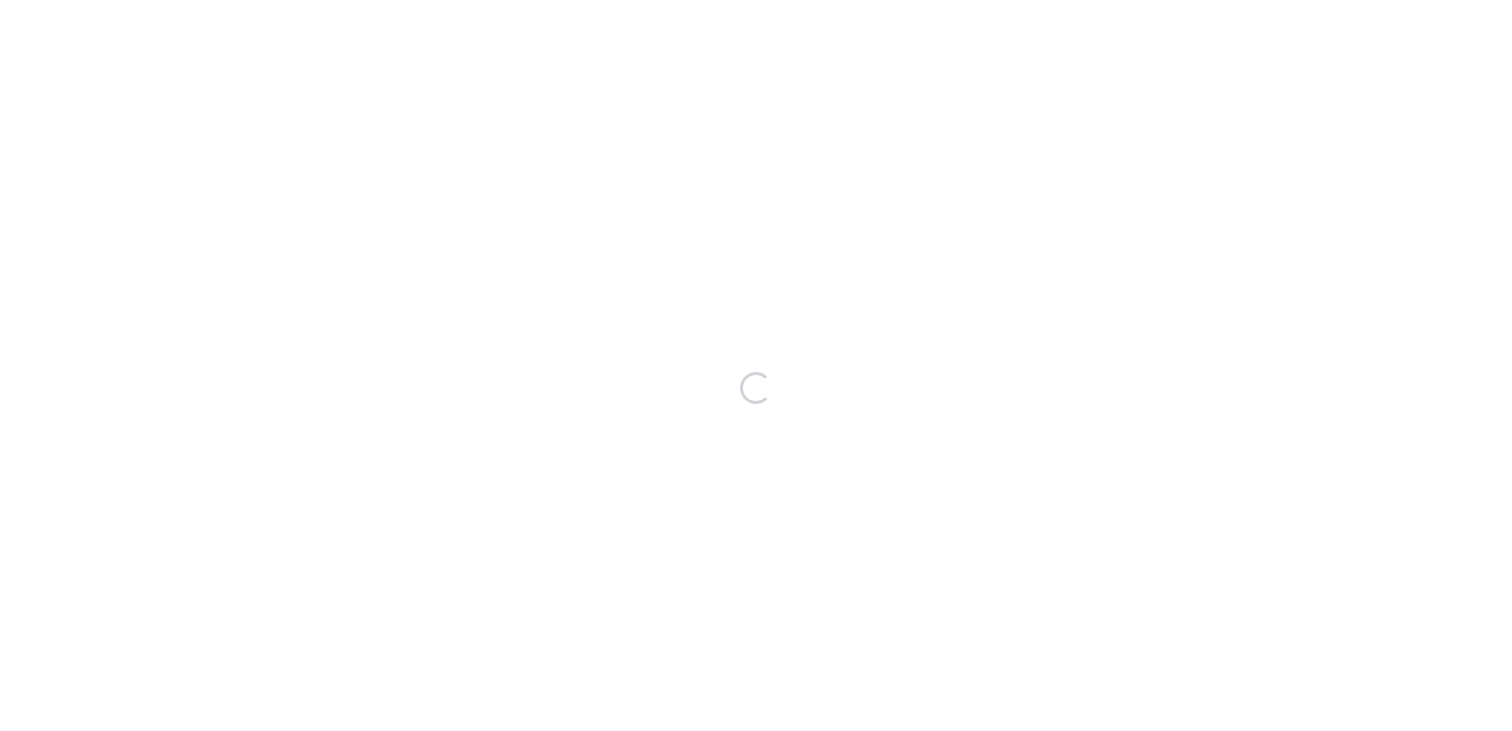 scroll, scrollTop: 0, scrollLeft: 0, axis: both 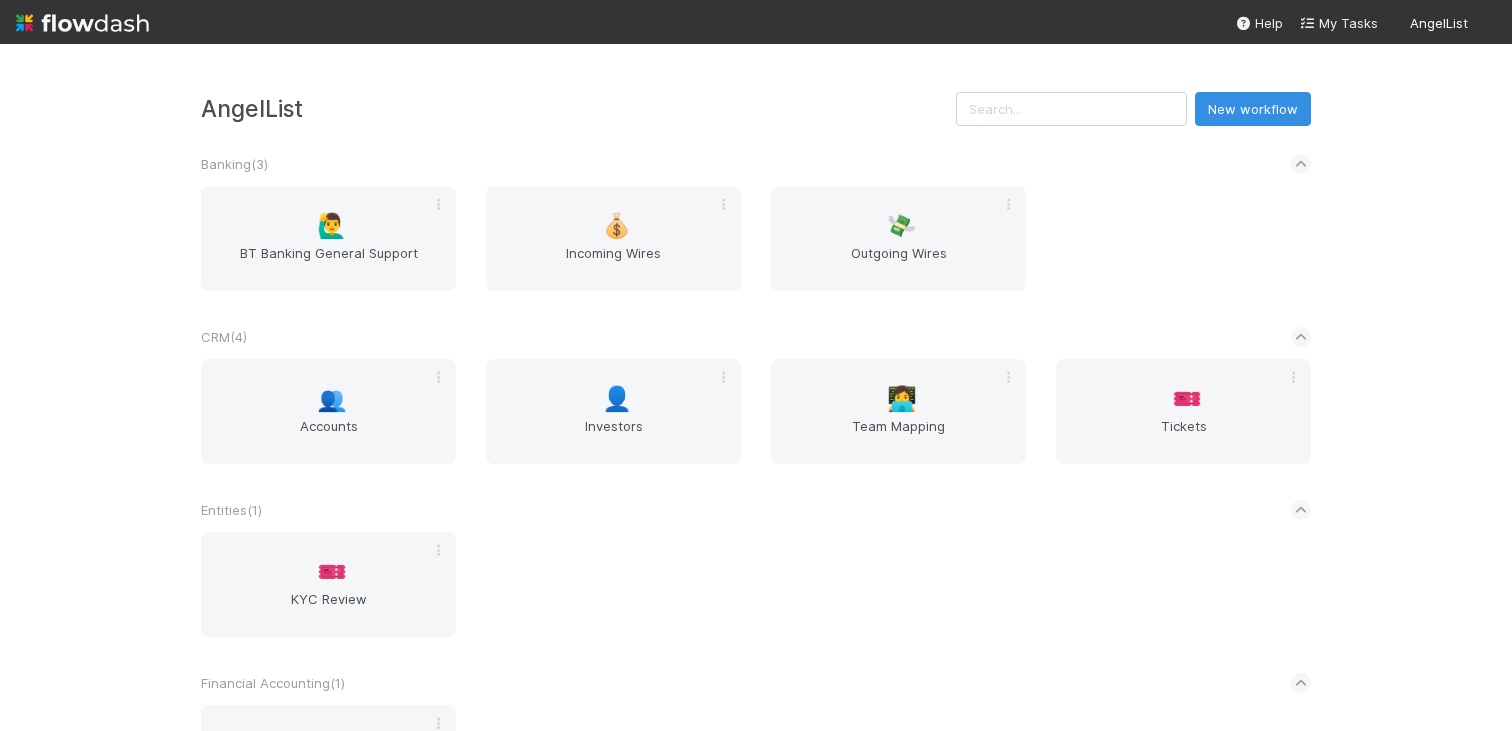 click on "🎫 Tickets" at bounding box center (1183, 411) 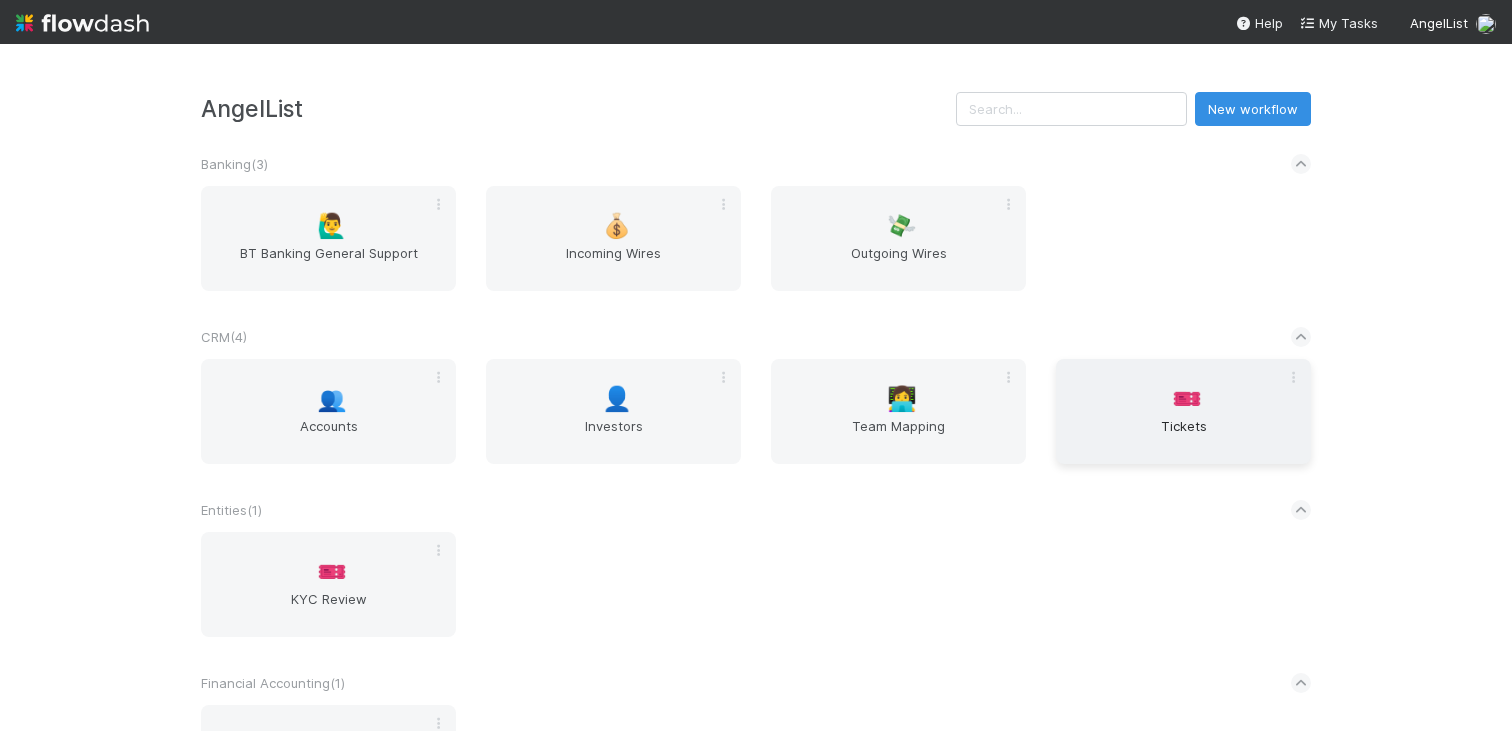 click on "Tickets" at bounding box center (1183, 436) 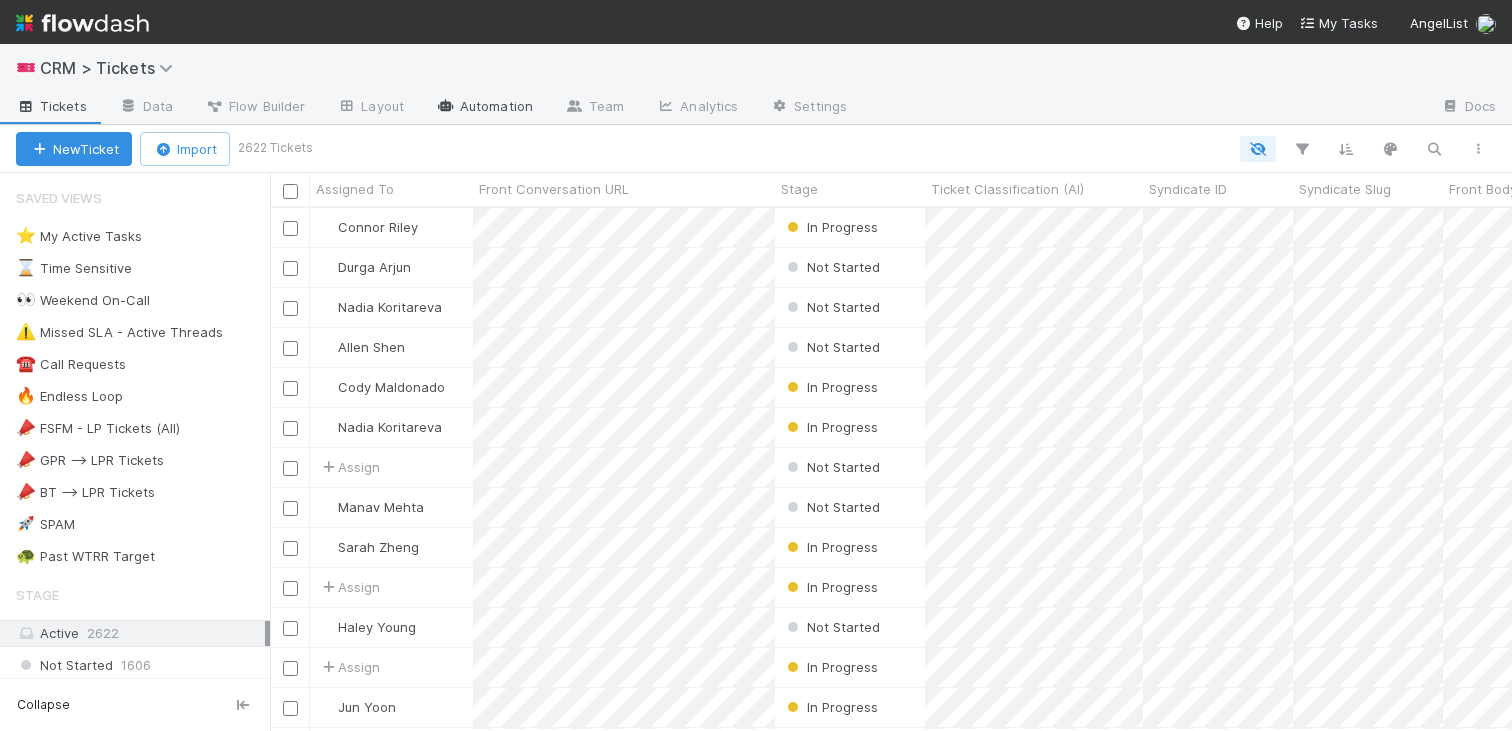 scroll, scrollTop: 0, scrollLeft: 1, axis: horizontal 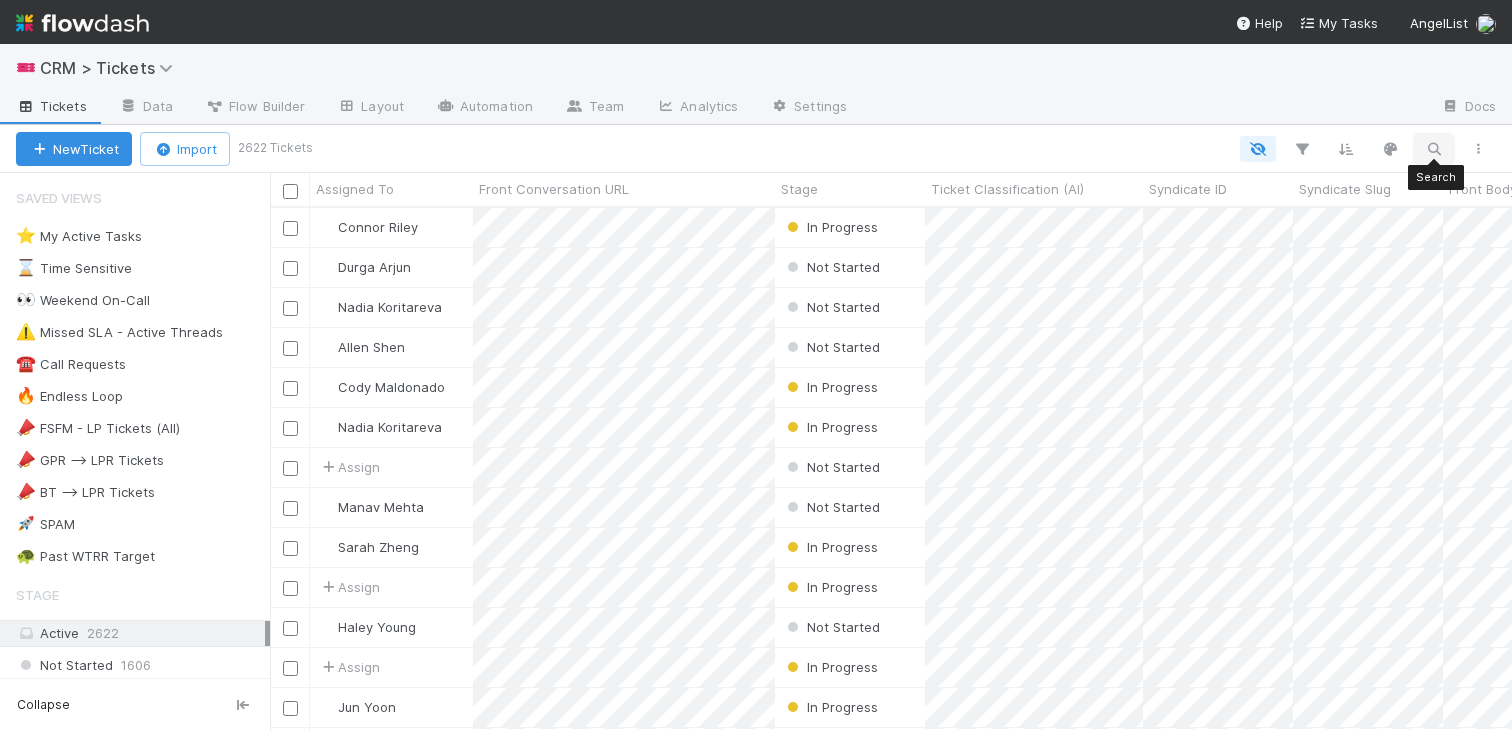 click at bounding box center (1434, 149) 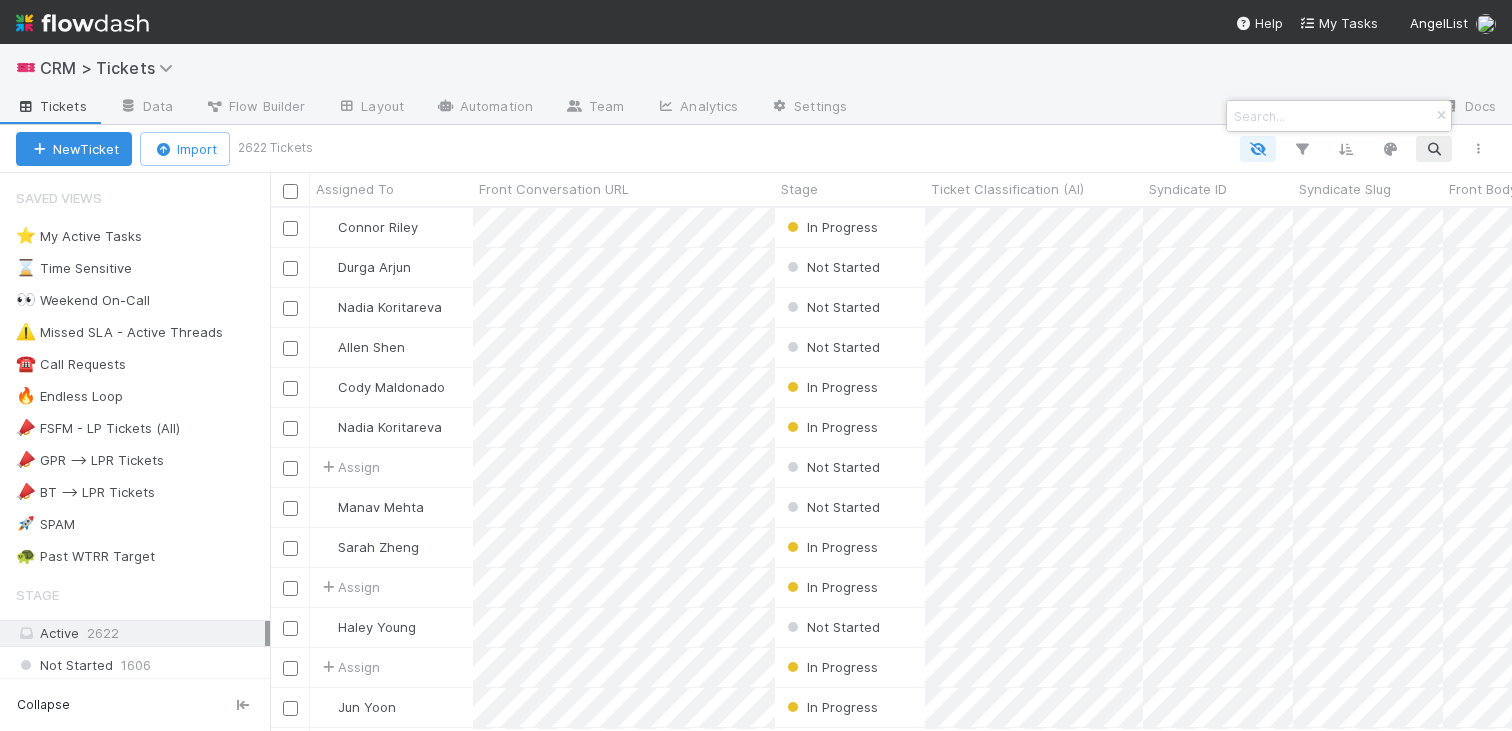 paste on "[EMAIL]" 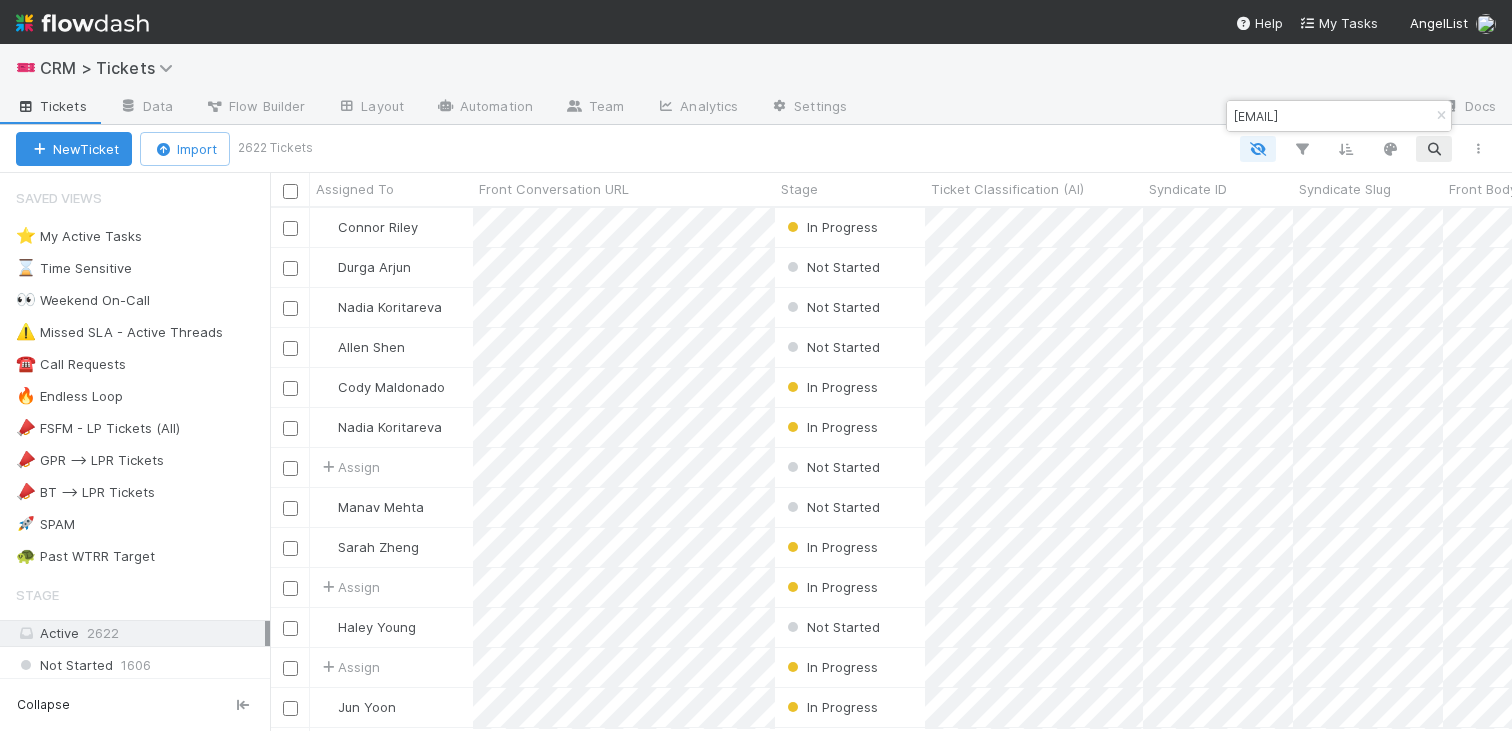 scroll, scrollTop: 0, scrollLeft: 4, axis: horizontal 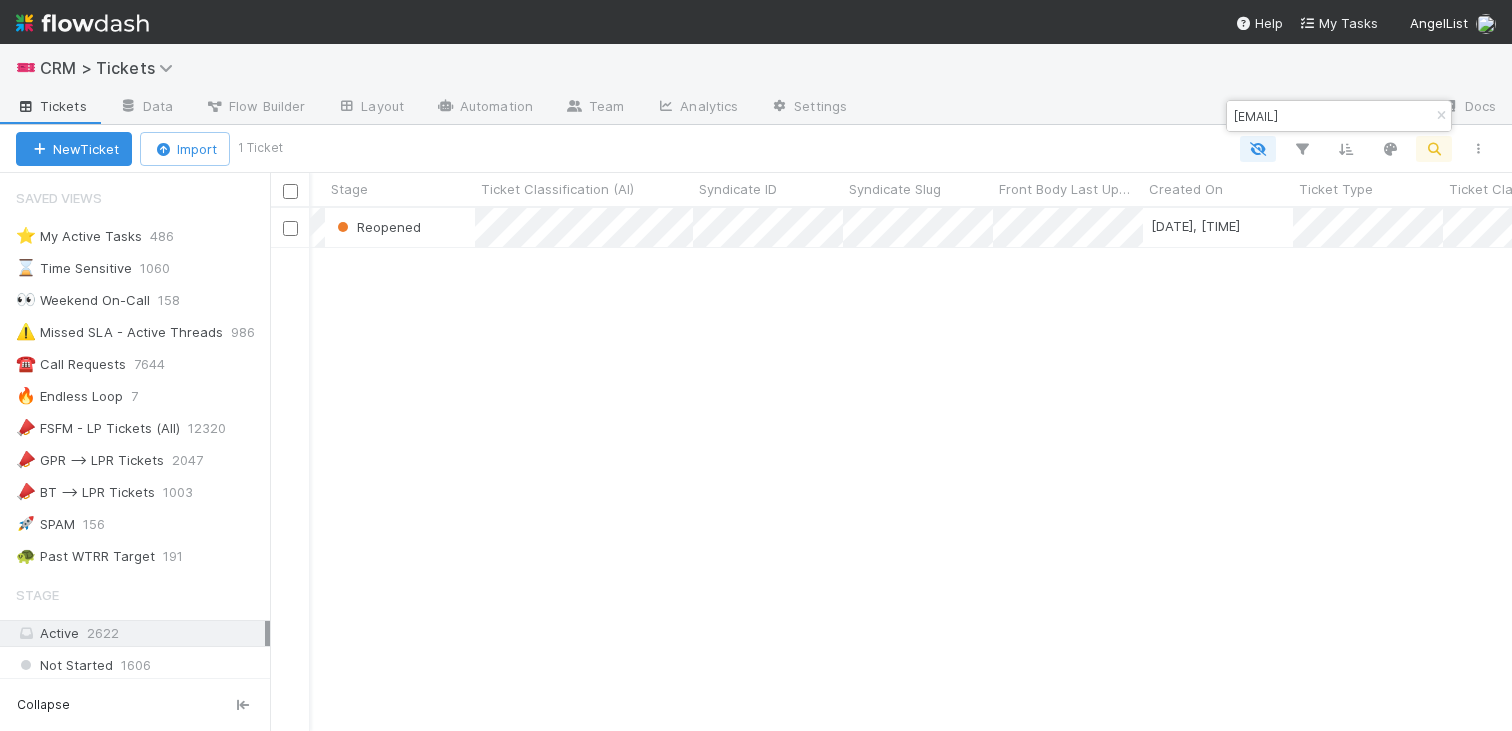 type on "[EMAIL]" 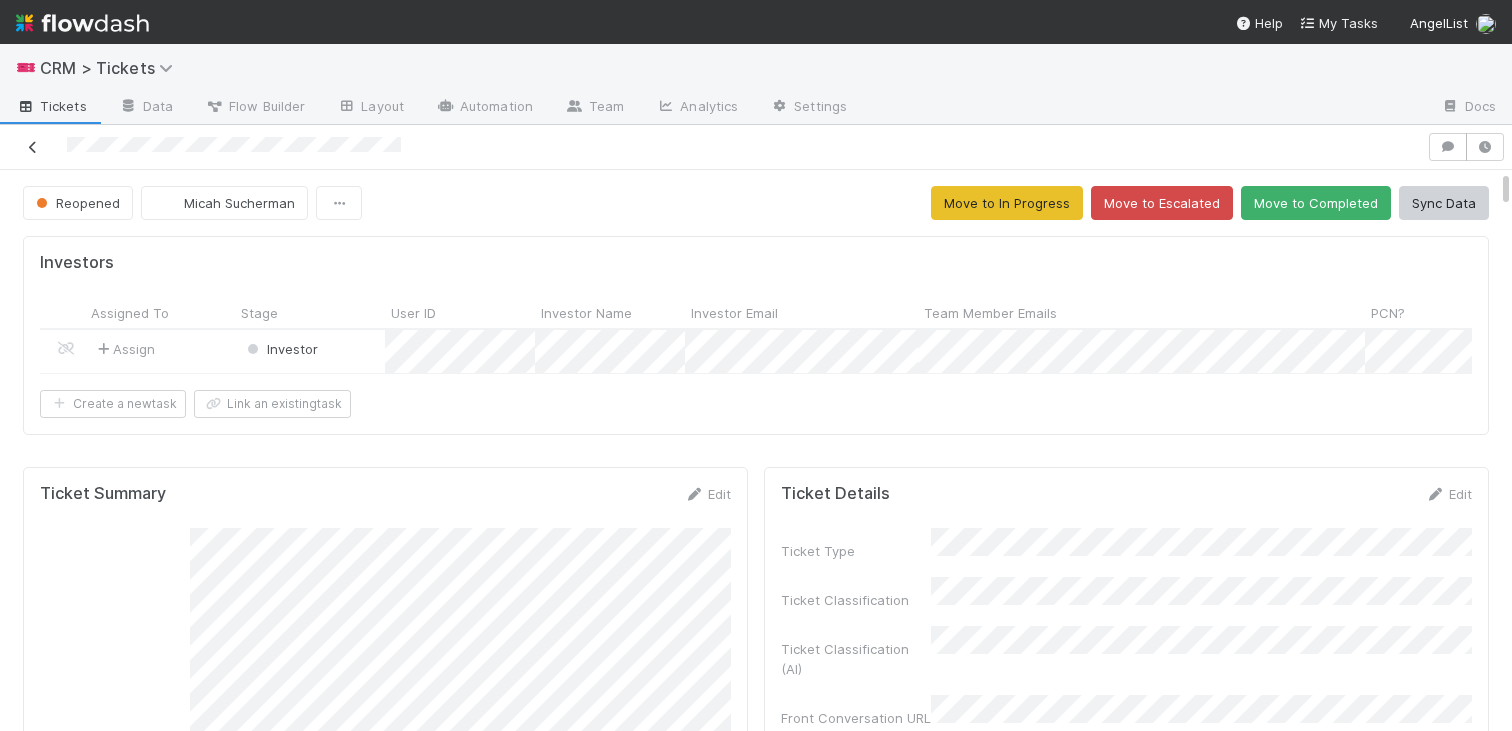 click at bounding box center [33, 147] 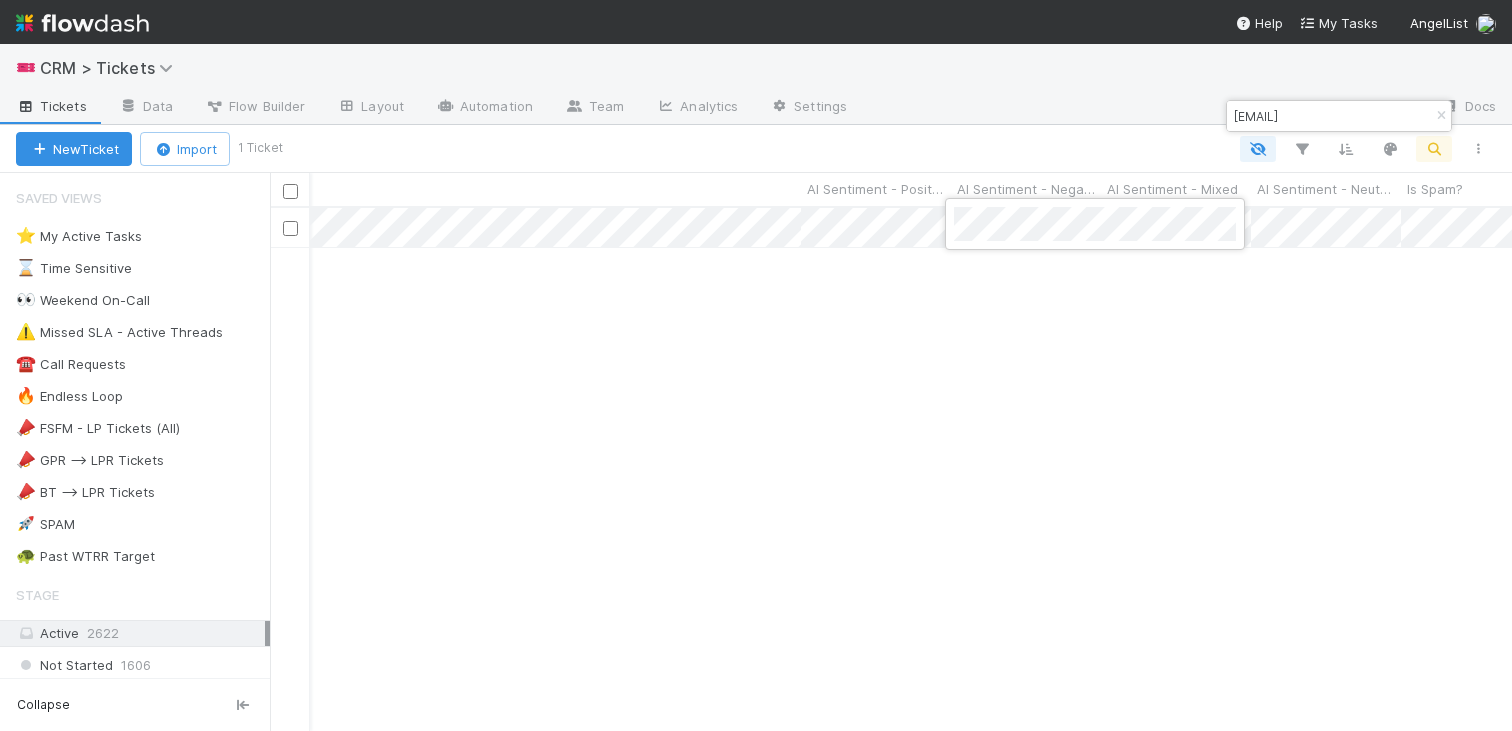 click at bounding box center (756, 365) 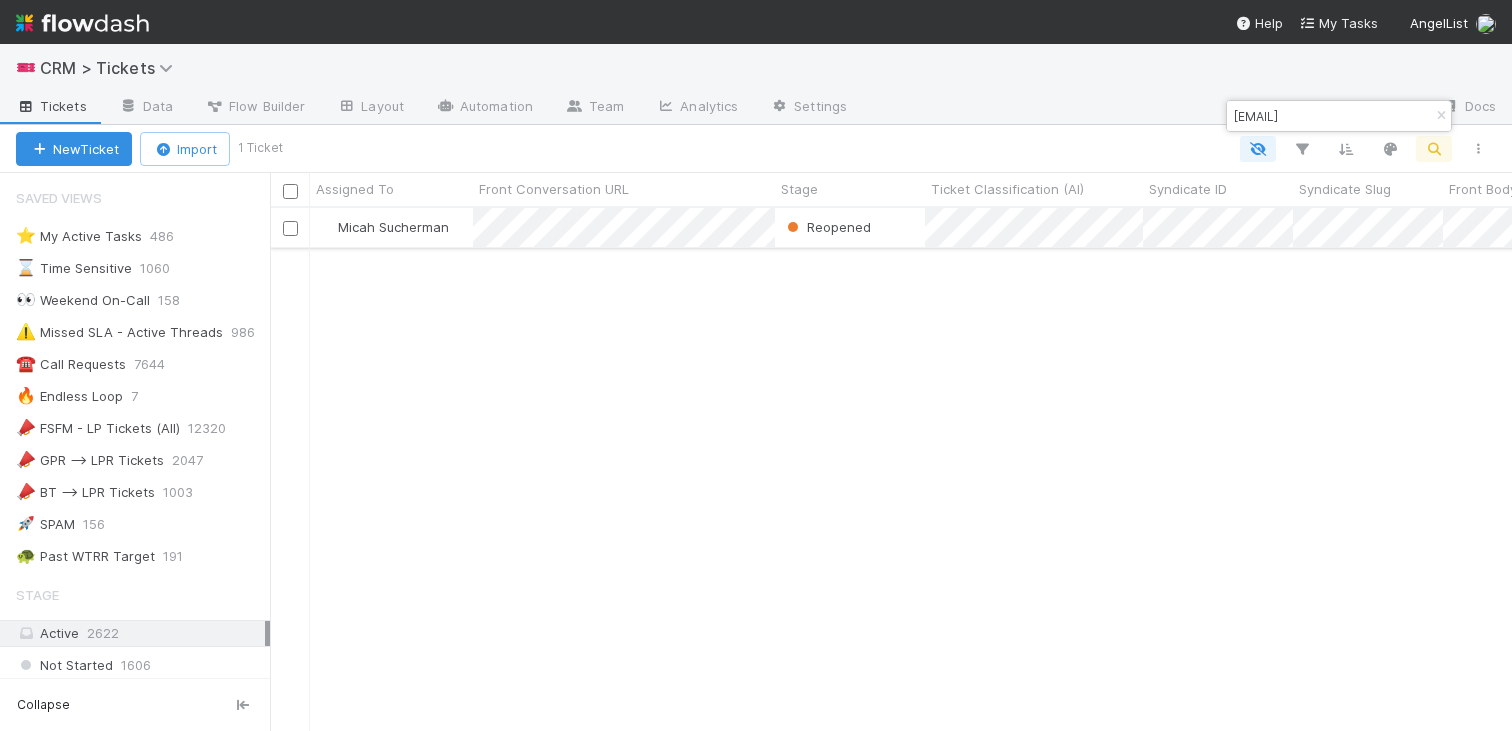 click on "Micah Sucherman" at bounding box center (391, 227) 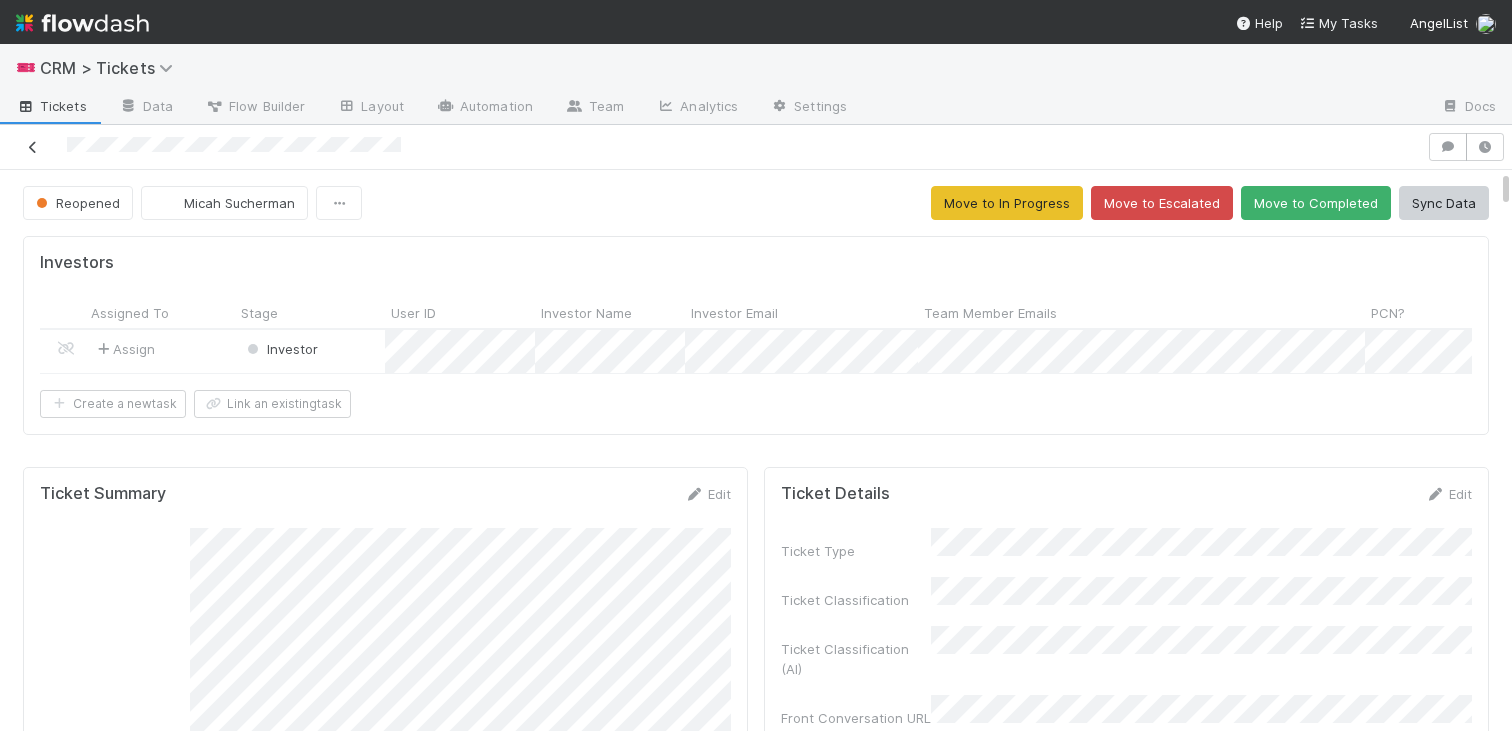 click at bounding box center [33, 147] 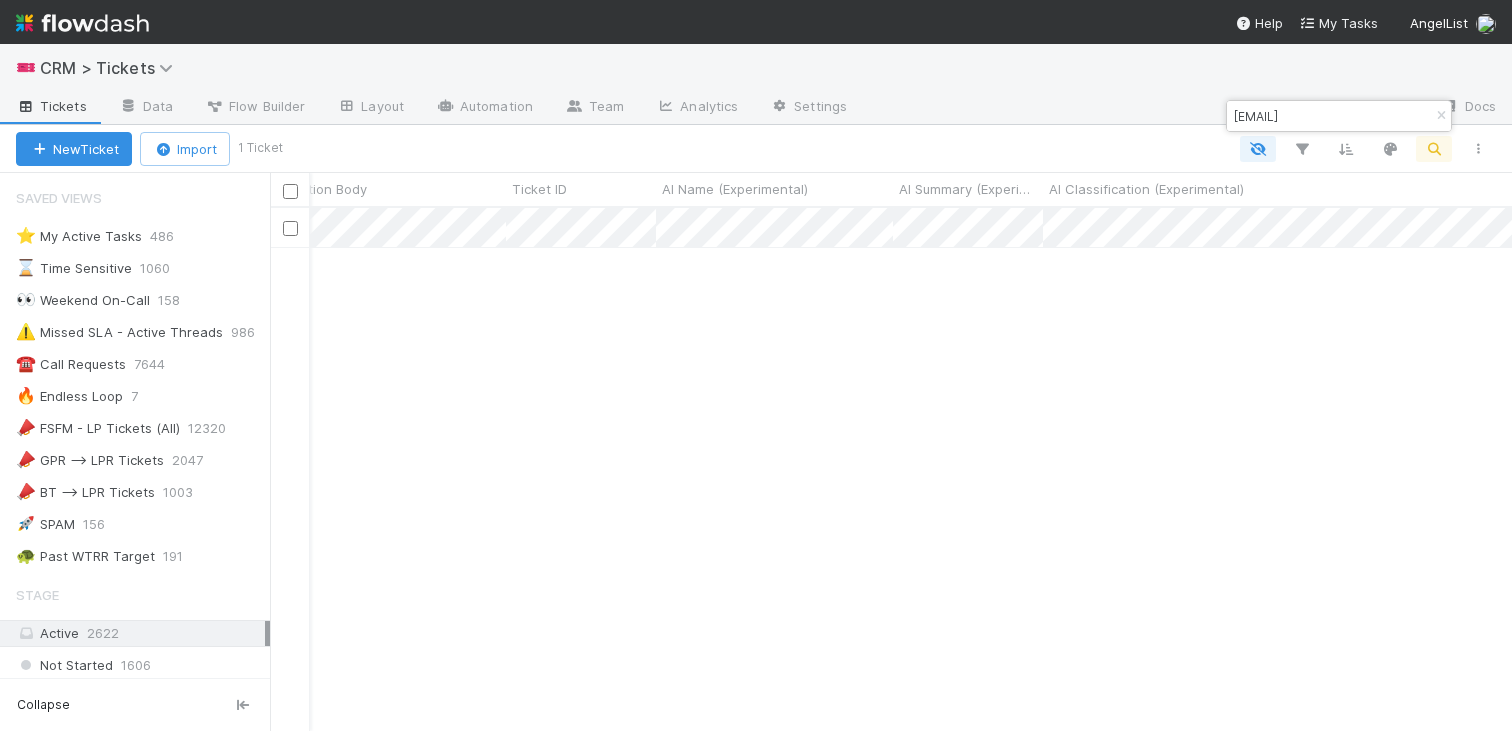 scroll, scrollTop: 0, scrollLeft: 5594, axis: horizontal 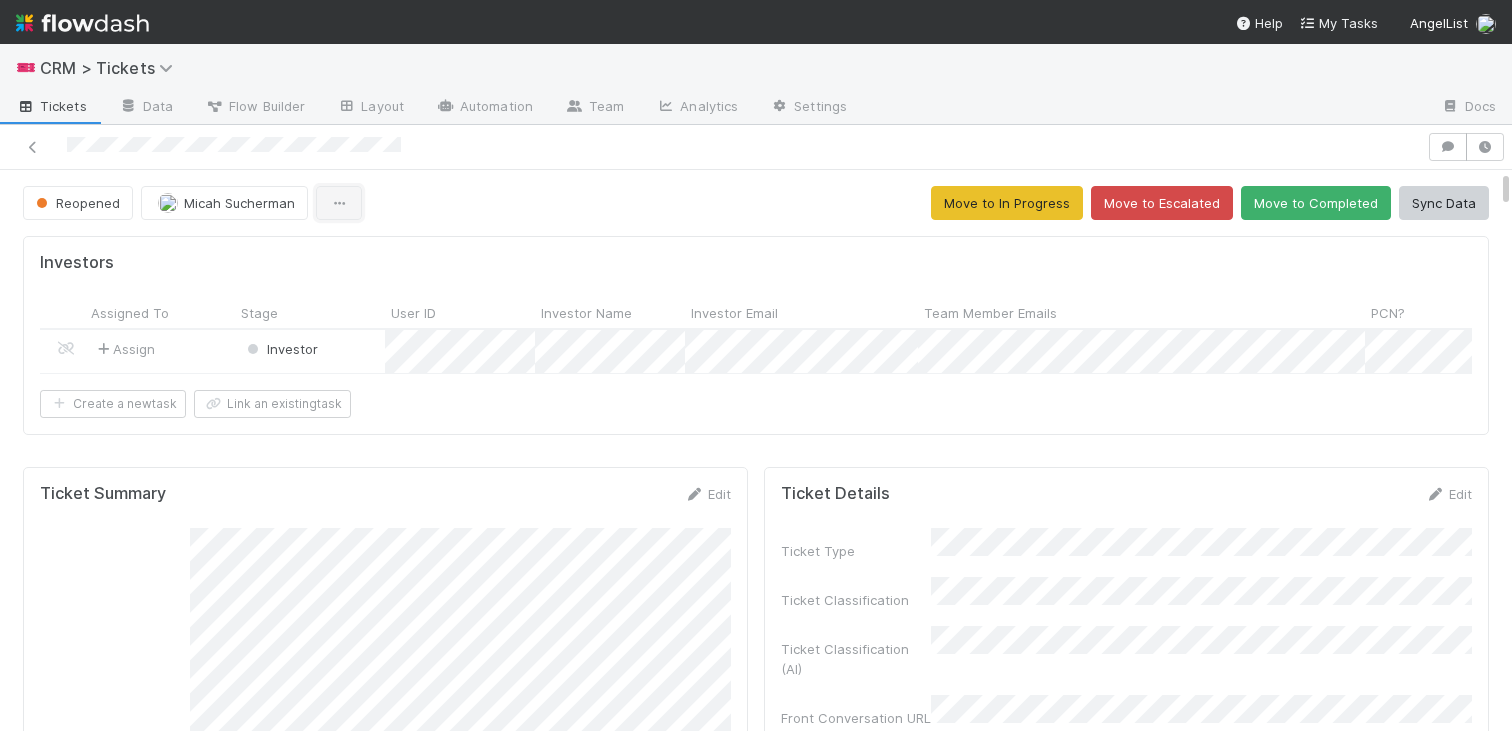 click at bounding box center (339, 203) 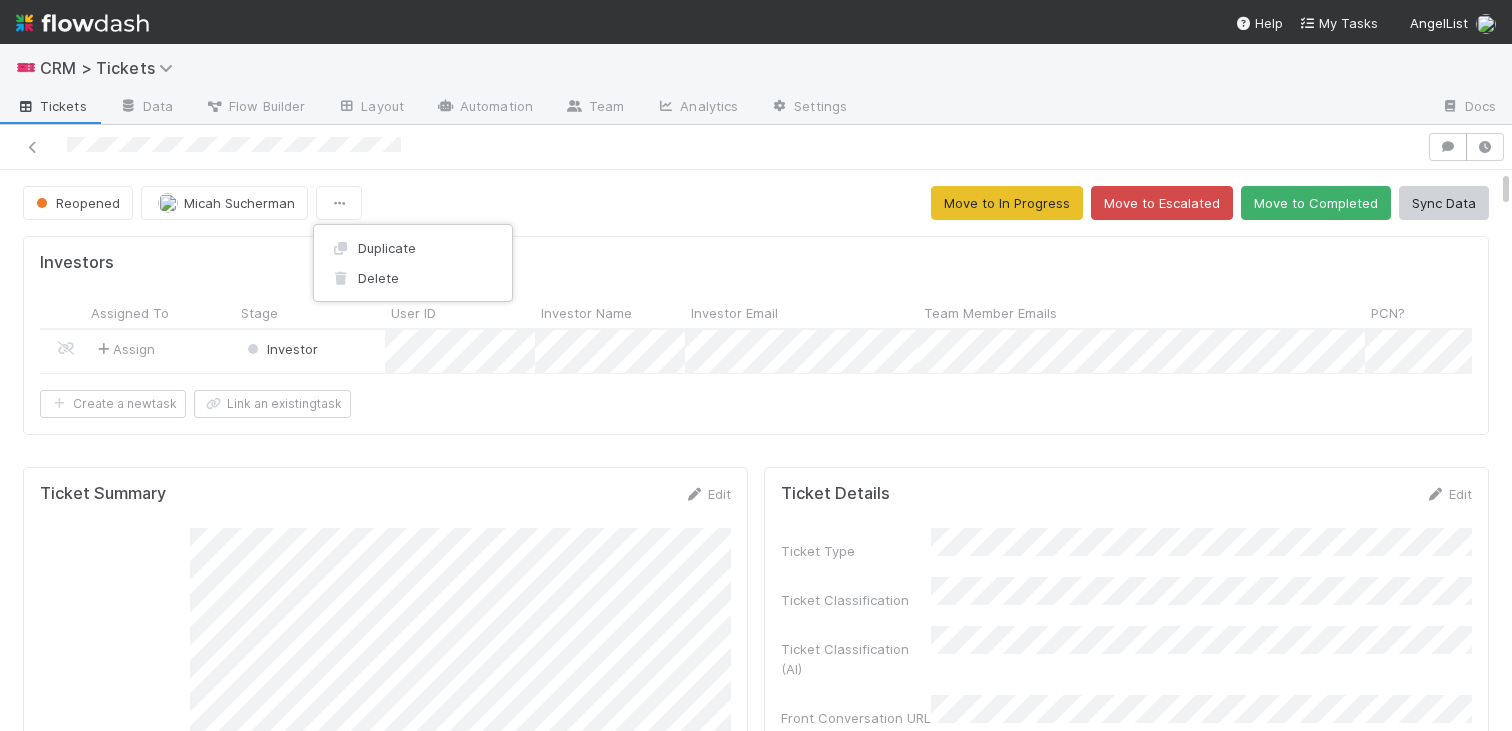 click on "Duplicate Delete" at bounding box center [756, 365] 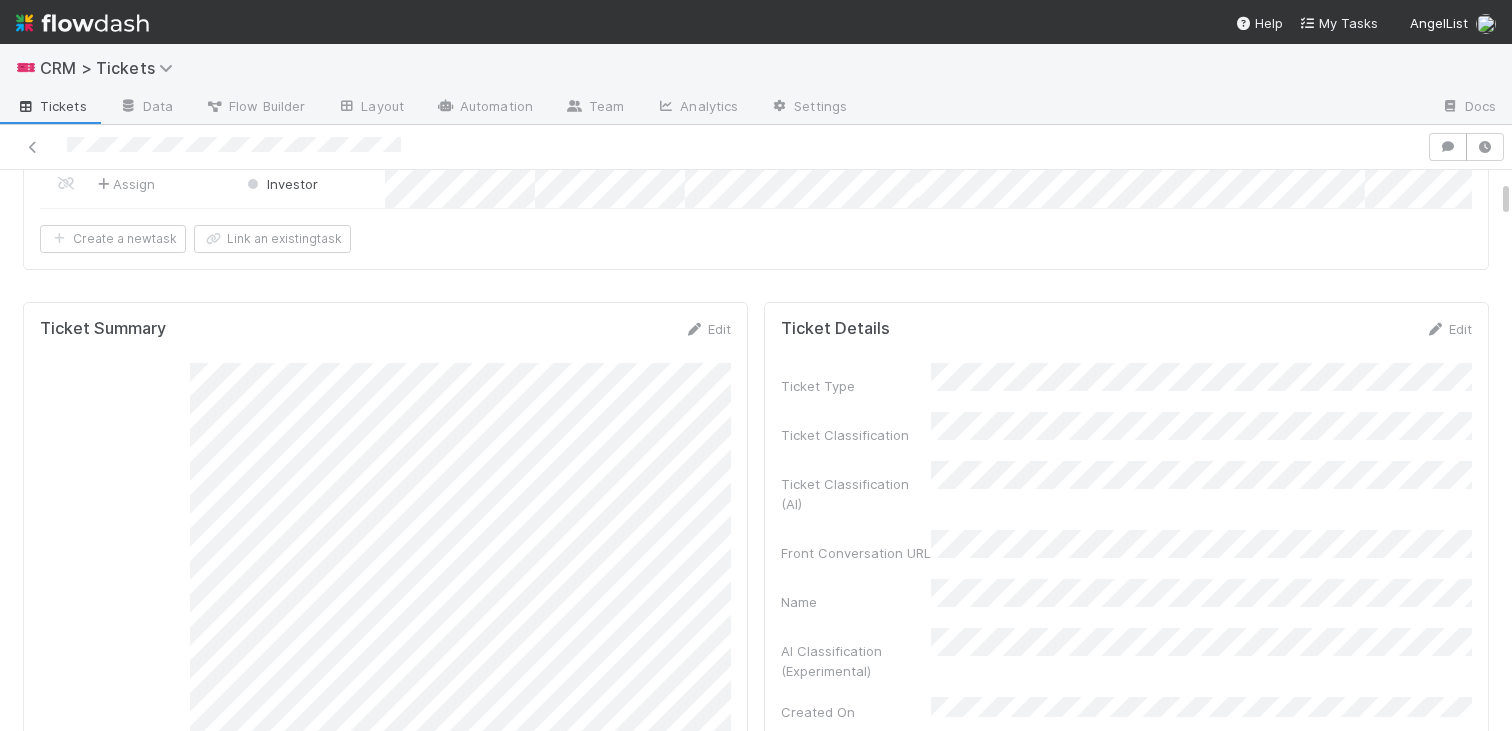 scroll, scrollTop: 259, scrollLeft: 0, axis: vertical 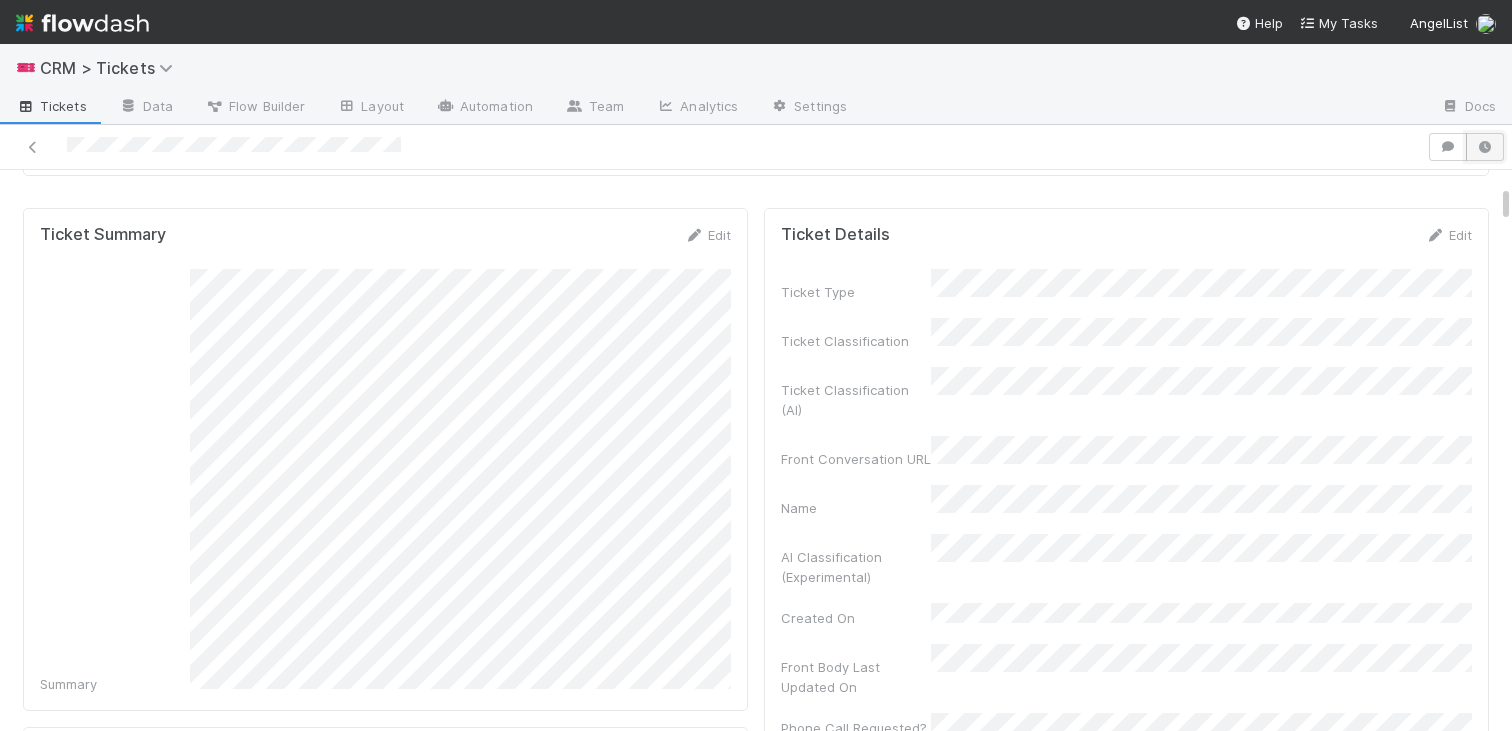 click at bounding box center (1485, 147) 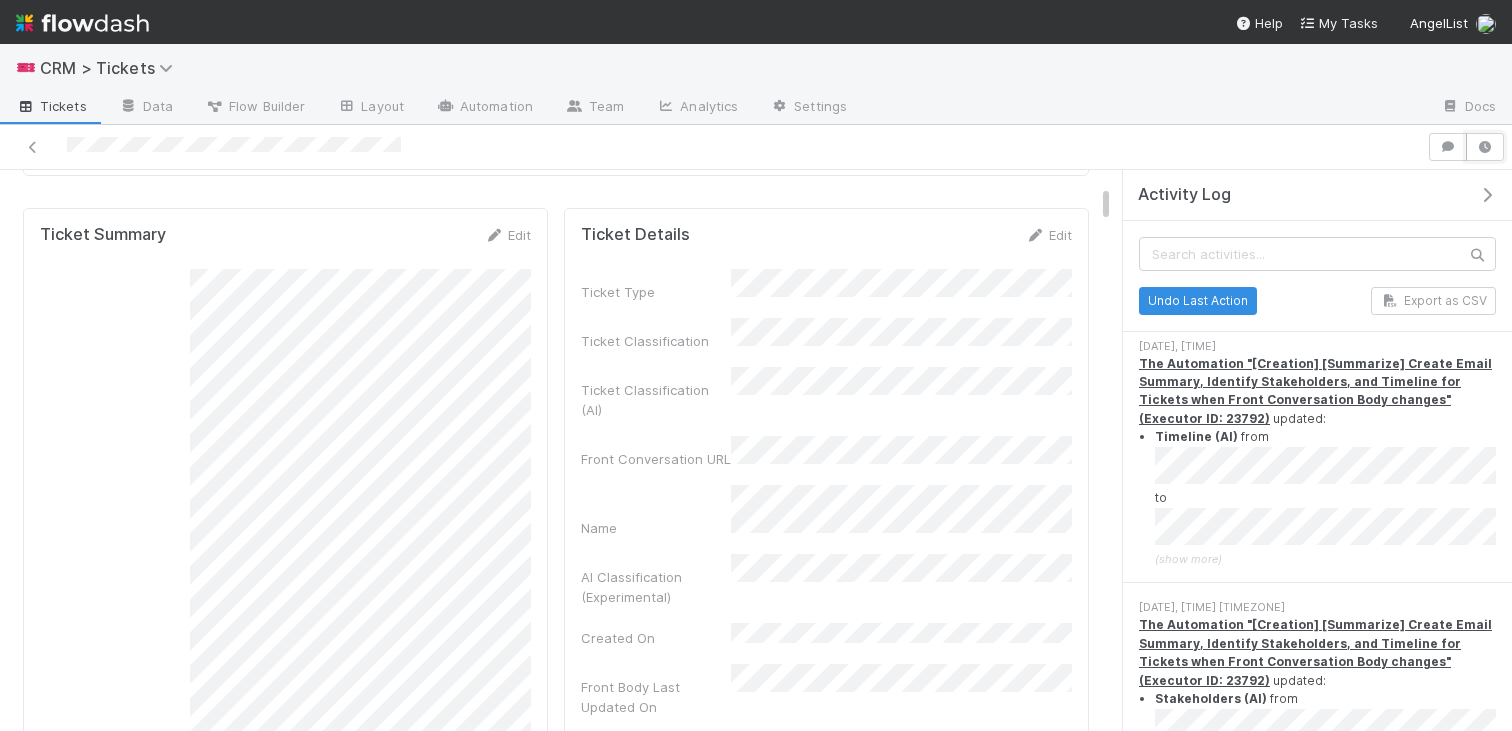 scroll, scrollTop: 382, scrollLeft: 0, axis: vertical 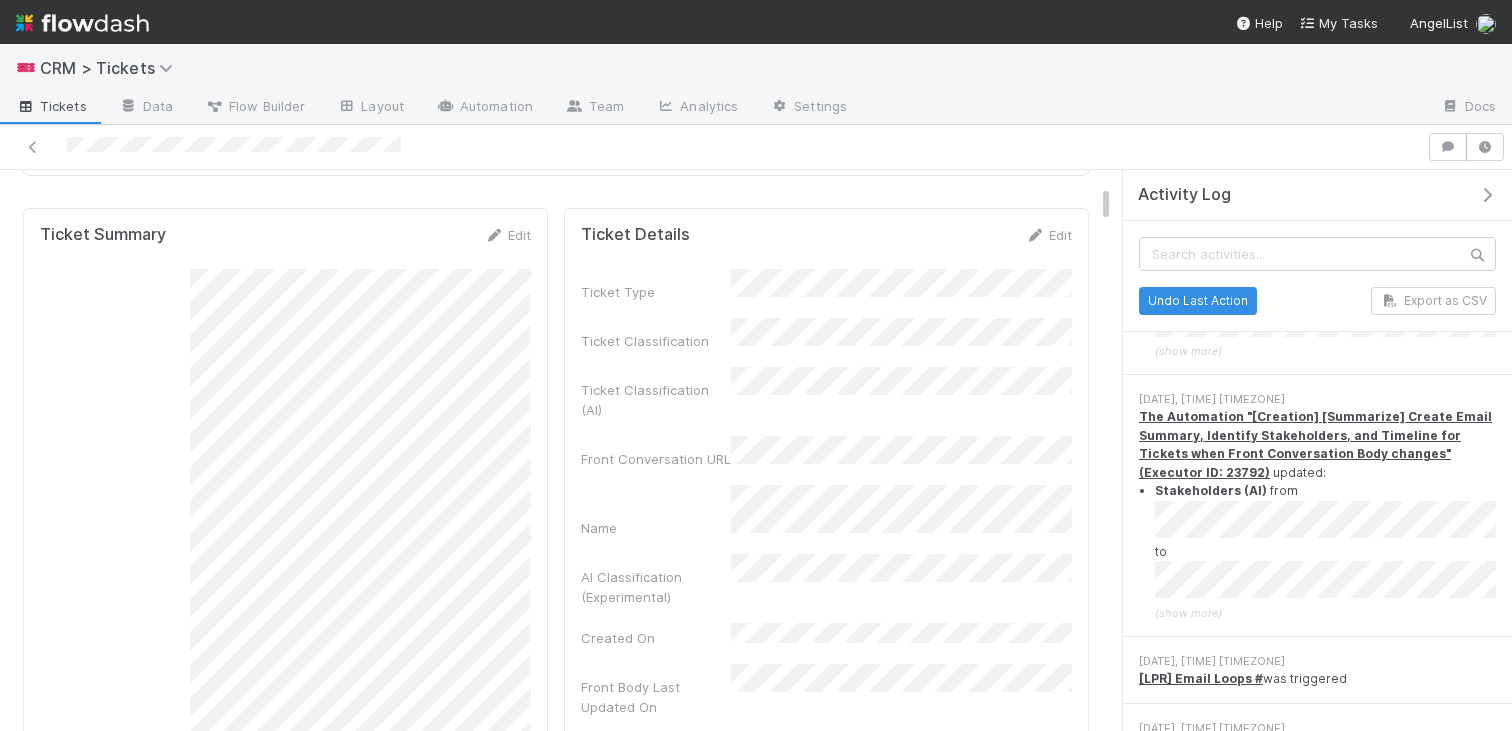 click on "(show more)" at bounding box center [1188, 613] 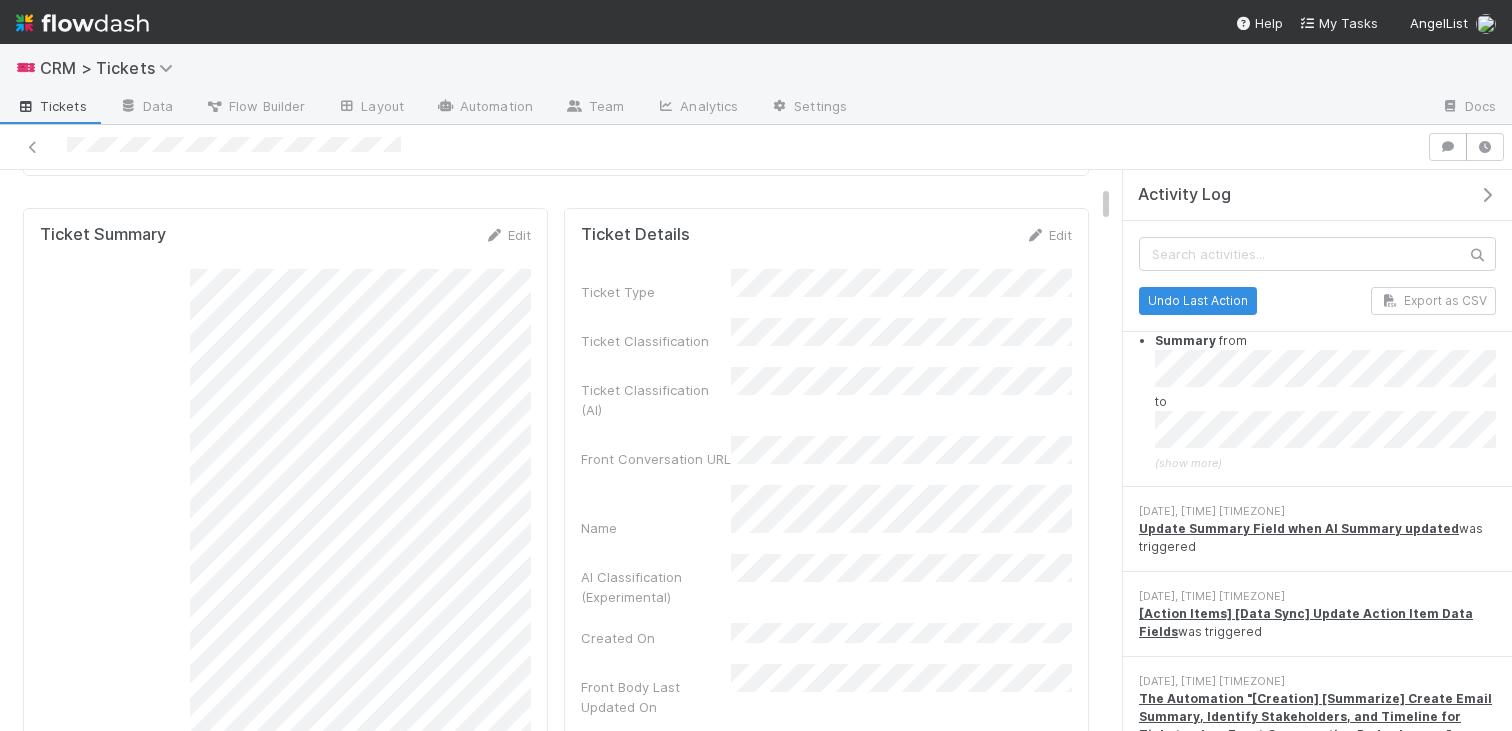 scroll, scrollTop: 1323, scrollLeft: 0, axis: vertical 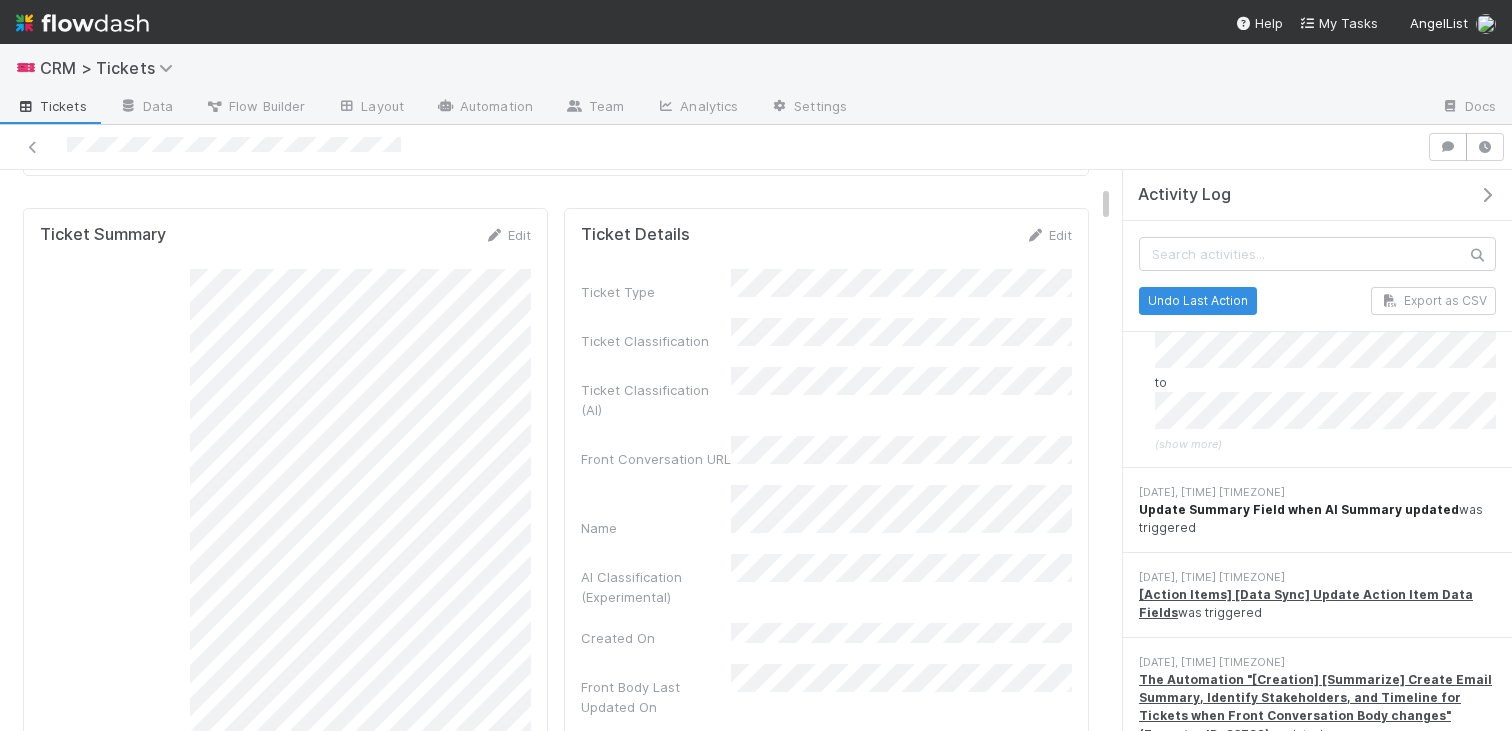 click on "Update Summary Field when AI Summary updated" at bounding box center [1299, 509] 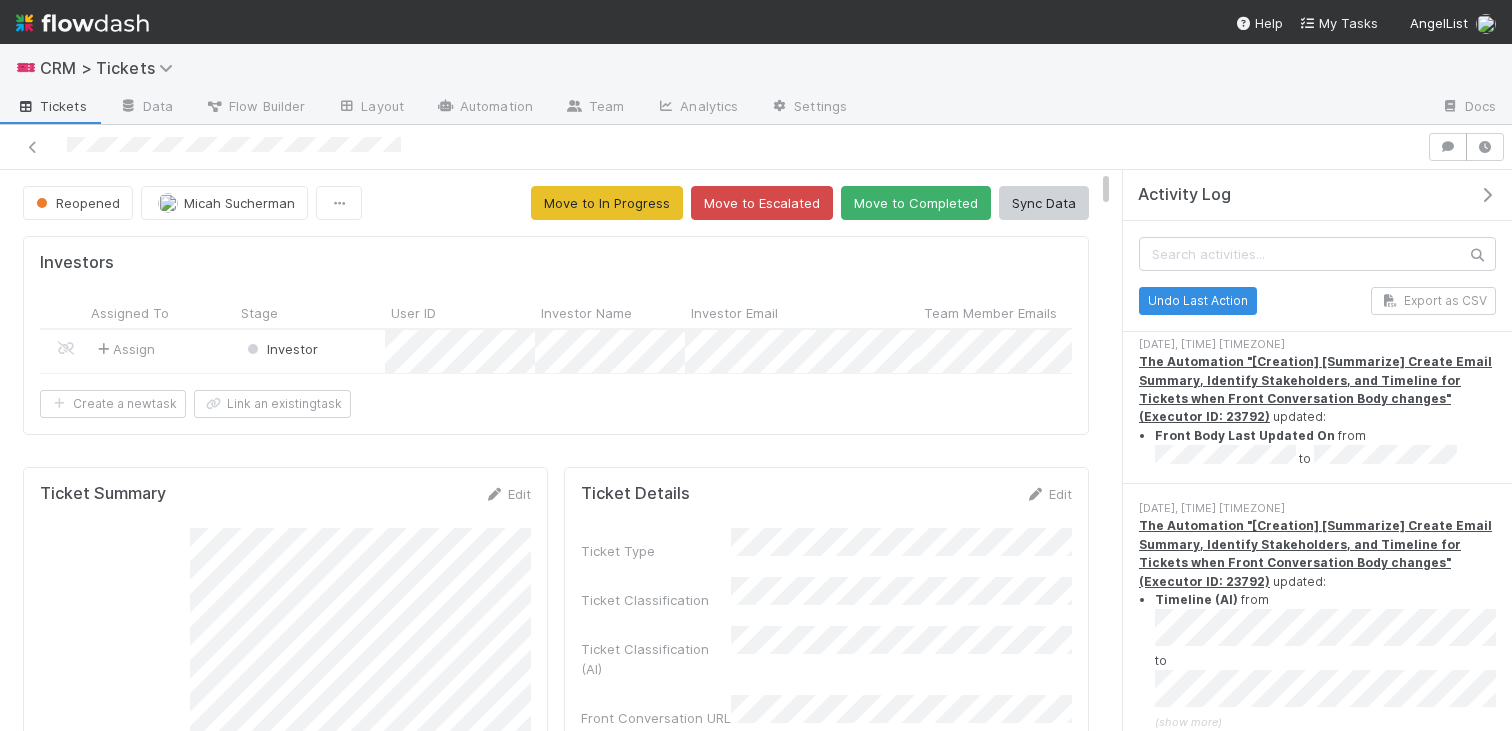 scroll, scrollTop: 3157, scrollLeft: 0, axis: vertical 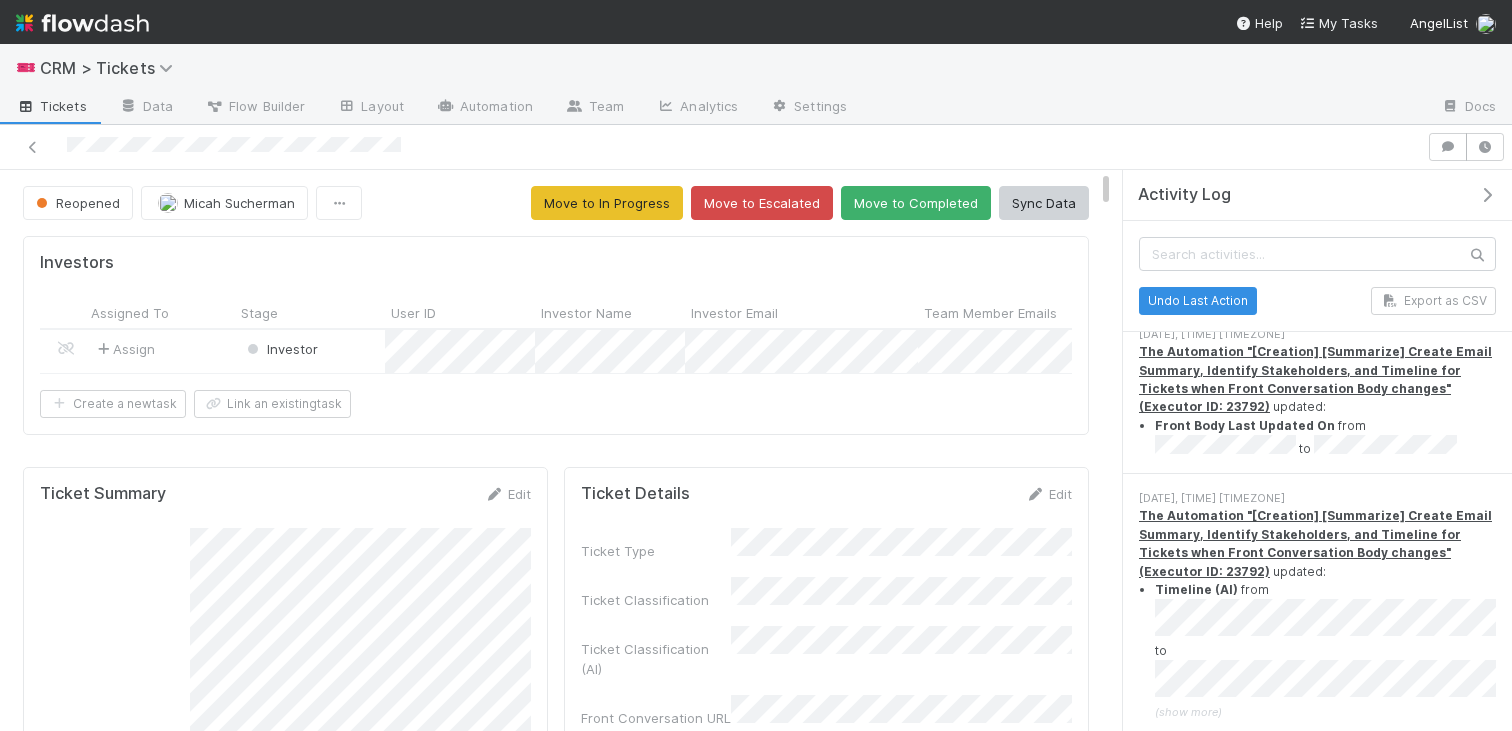 click on "(show more)" at bounding box center [1188, 712] 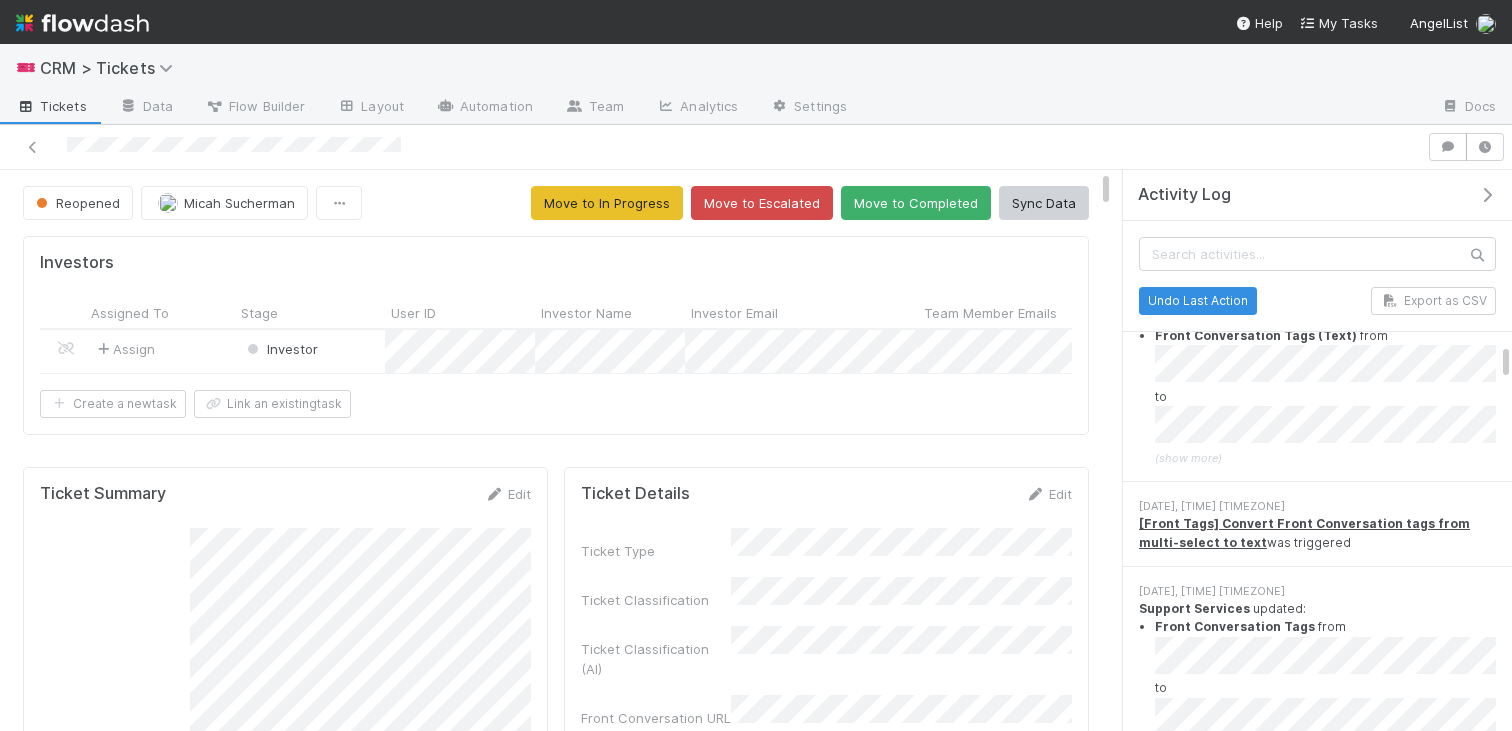 scroll, scrollTop: 4987, scrollLeft: 0, axis: vertical 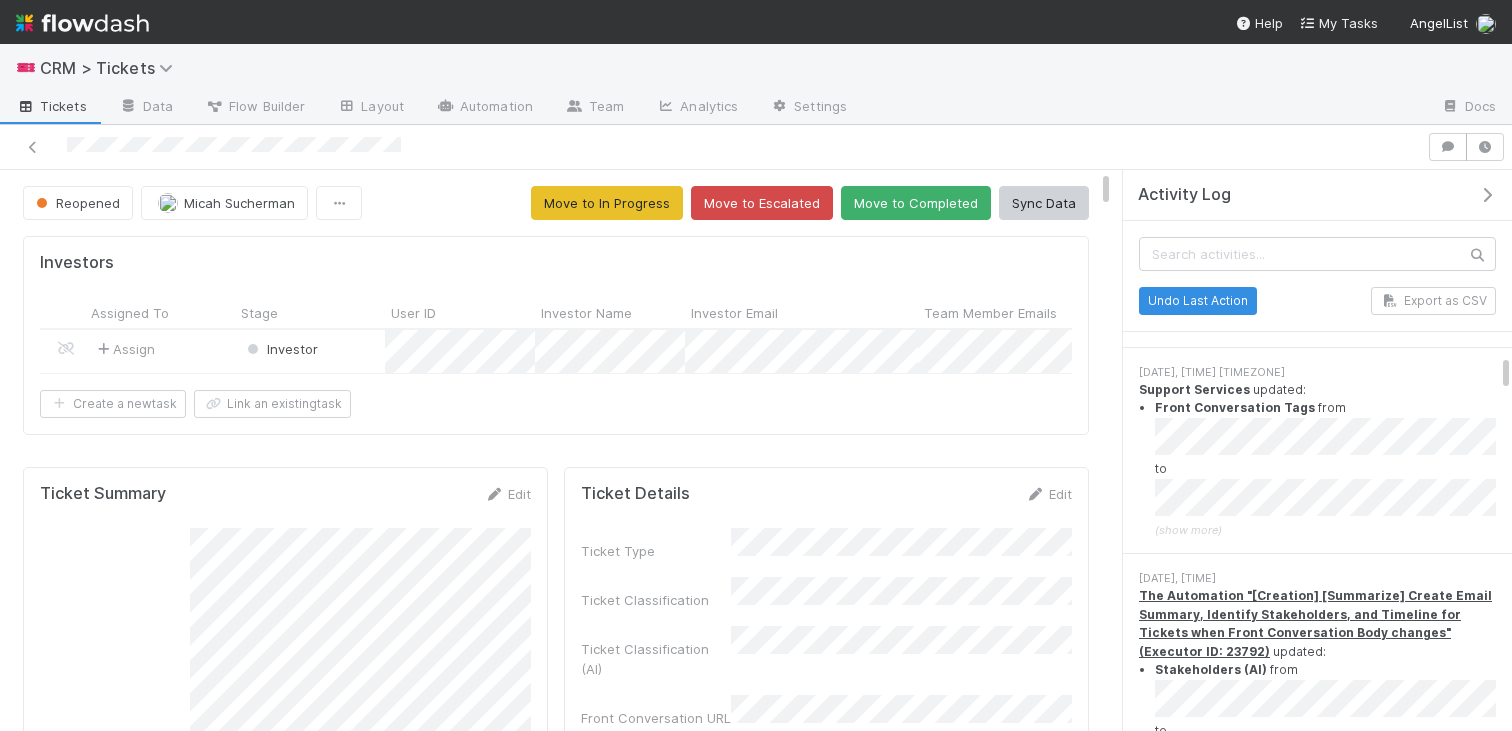 click on "(show more)" at bounding box center (1188, 792) 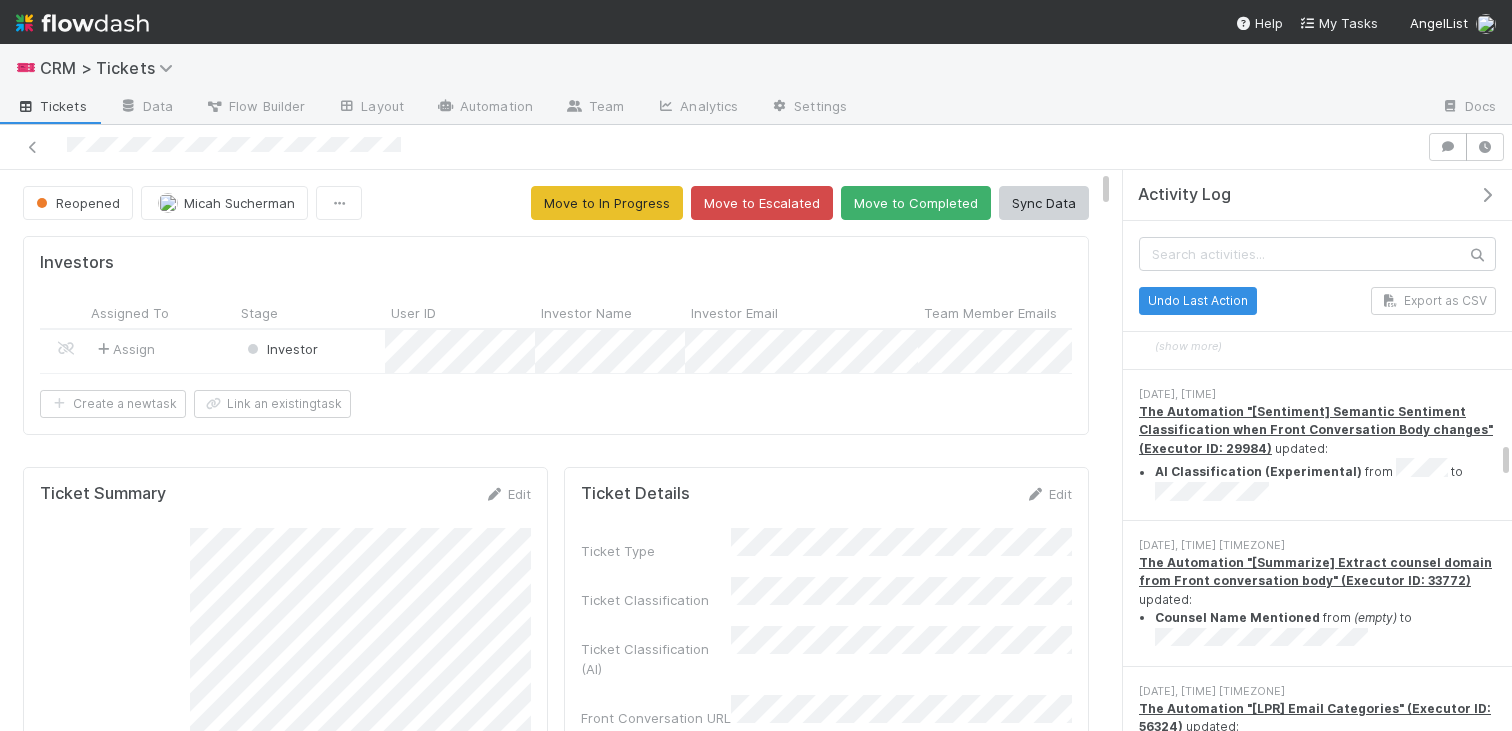 scroll, scrollTop: 7897, scrollLeft: 0, axis: vertical 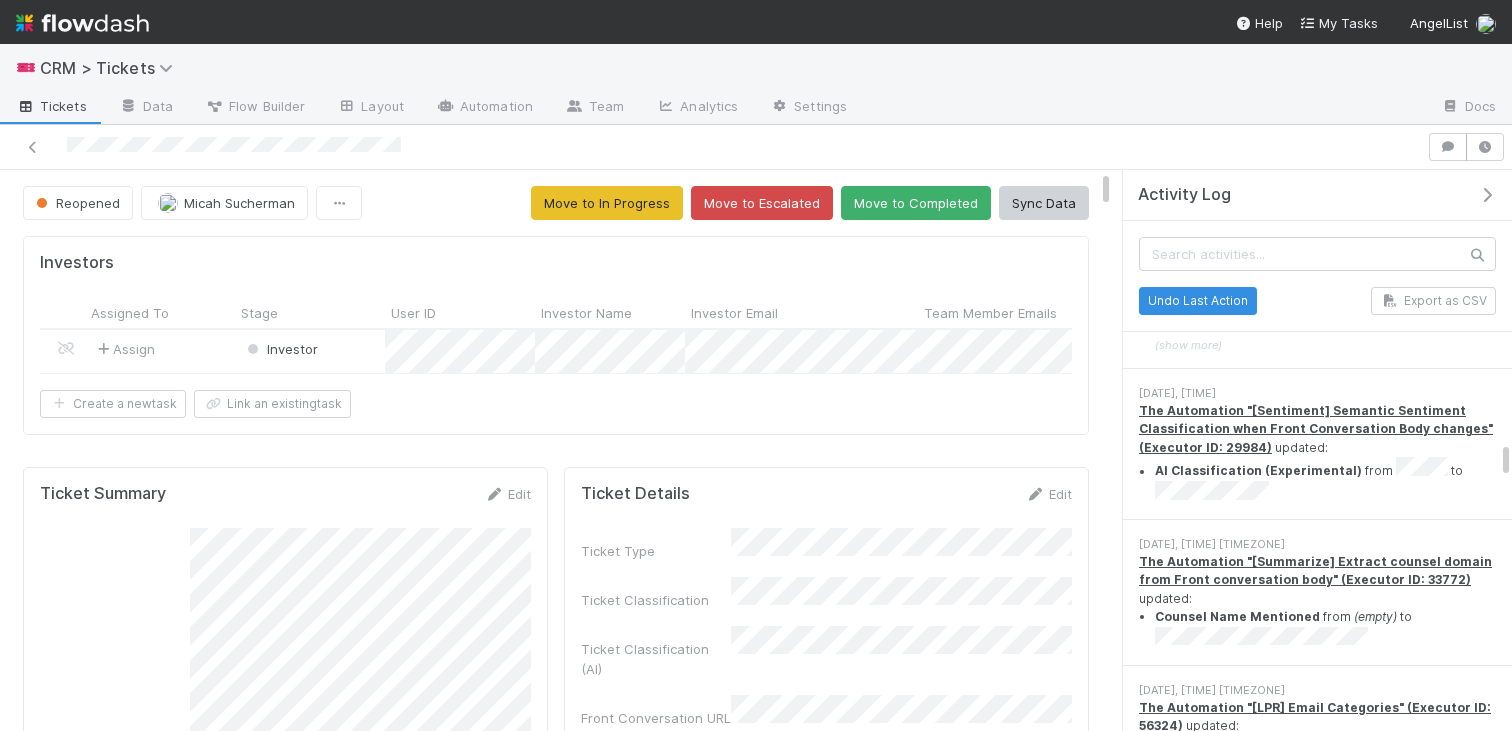 click on "(show more)" at bounding box center [1188, 957] 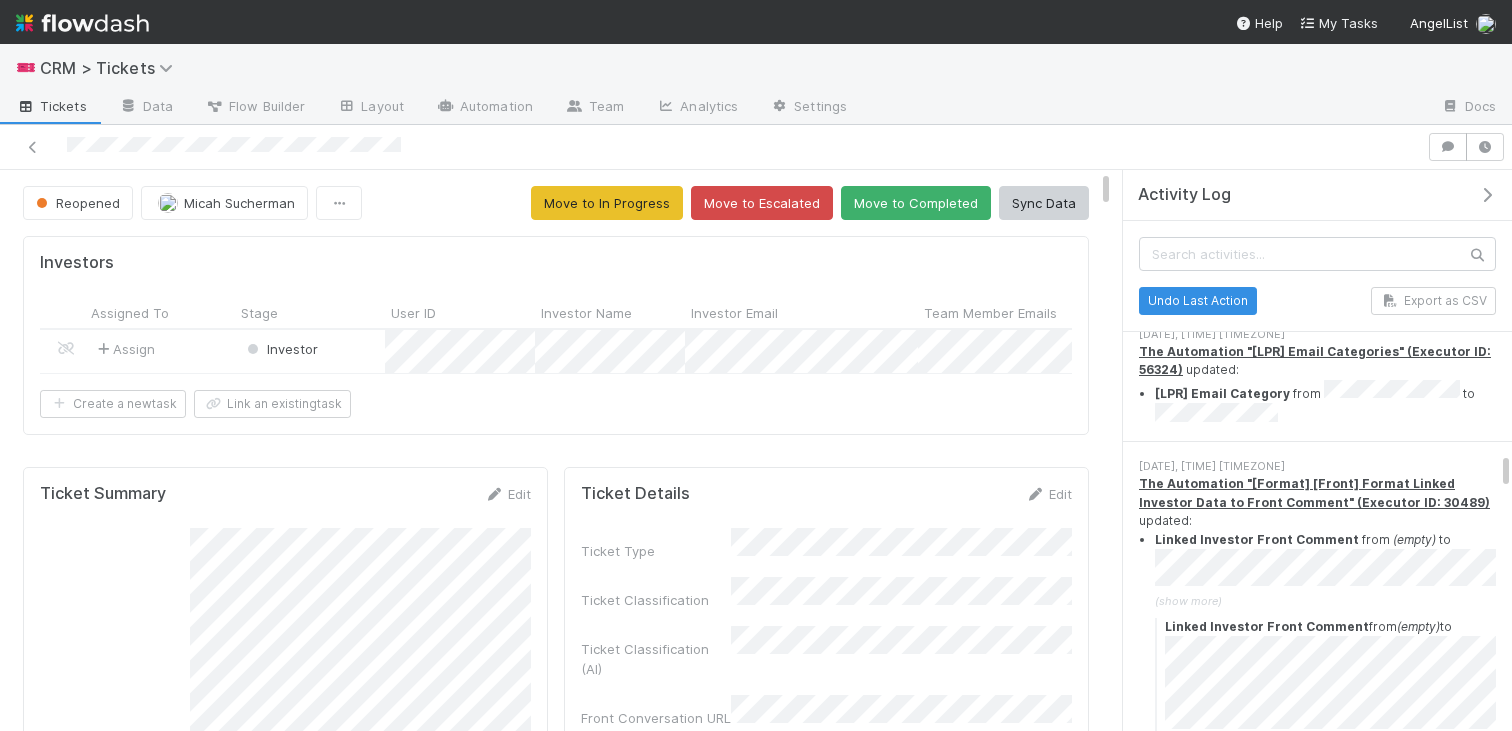 scroll, scrollTop: 8291, scrollLeft: 0, axis: vertical 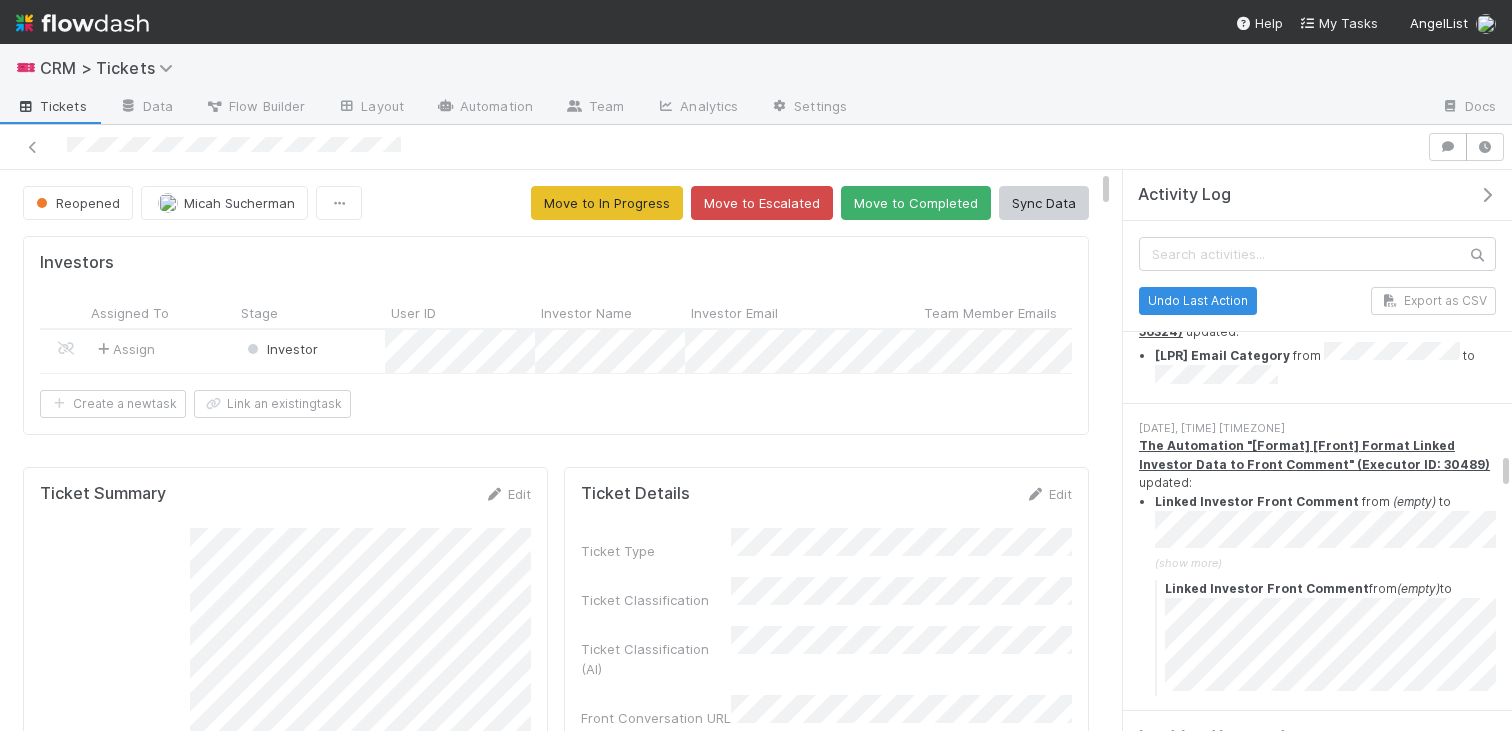 click on "(show more)" at bounding box center [1188, 912] 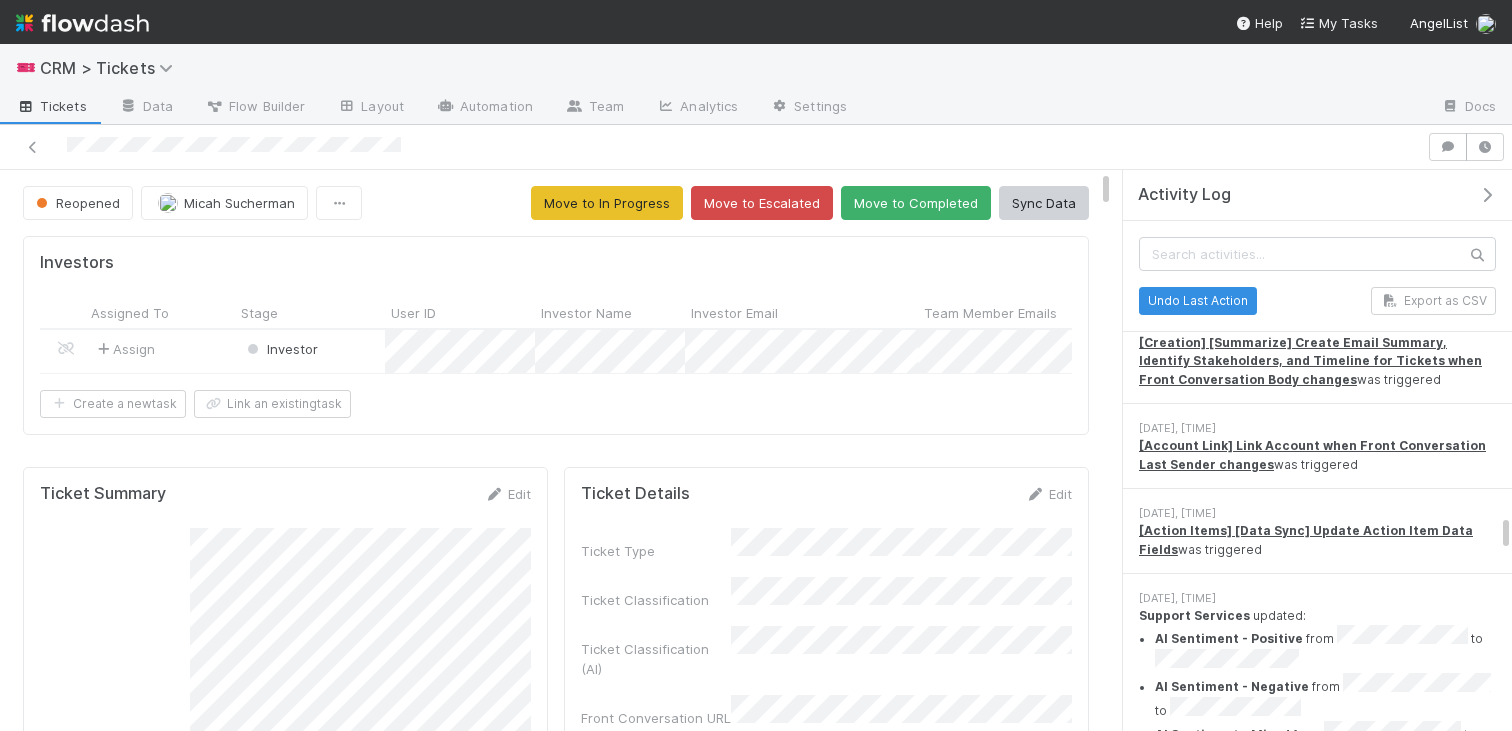 scroll, scrollTop: 10188, scrollLeft: 0, axis: vertical 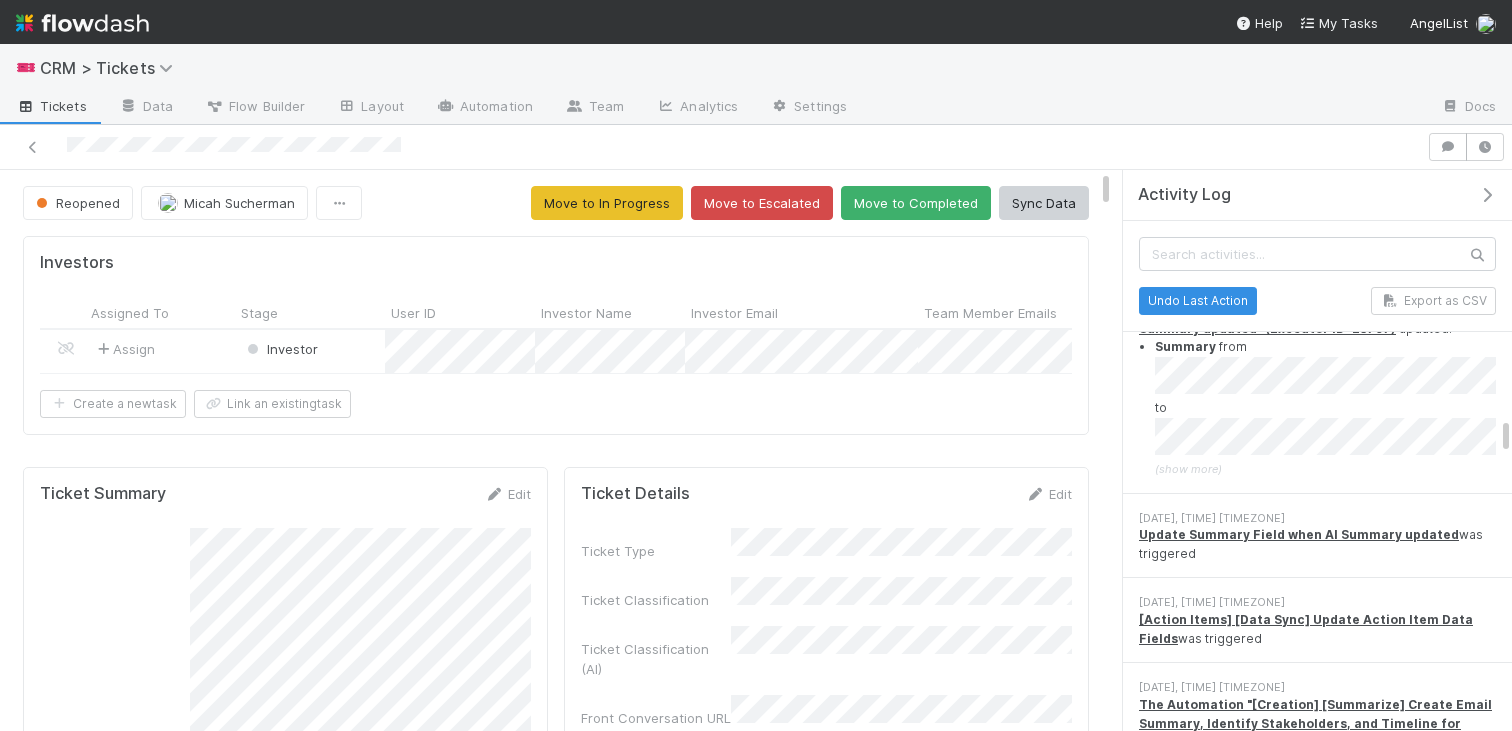 click on "(show more)" at bounding box center (1188, 901) 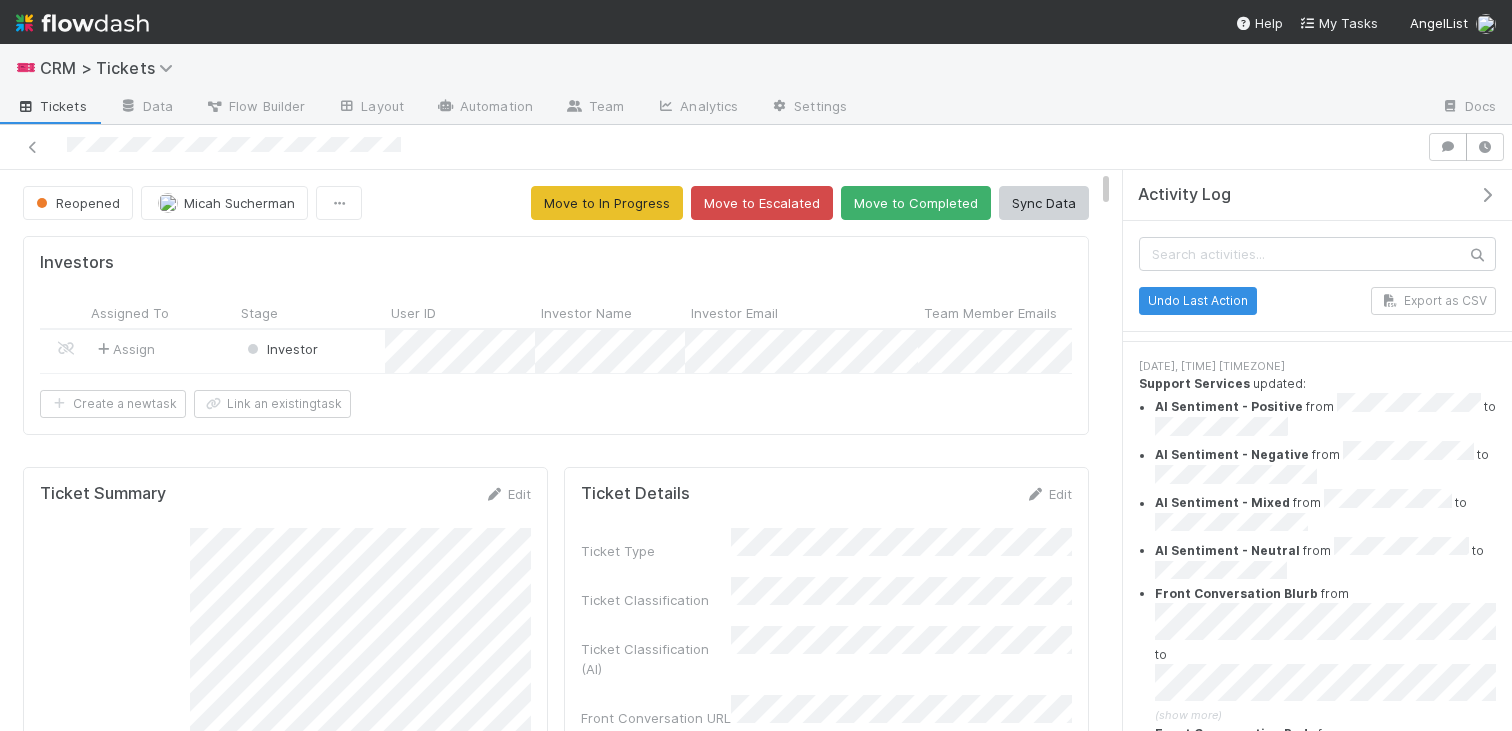 scroll, scrollTop: 2464, scrollLeft: 0, axis: vertical 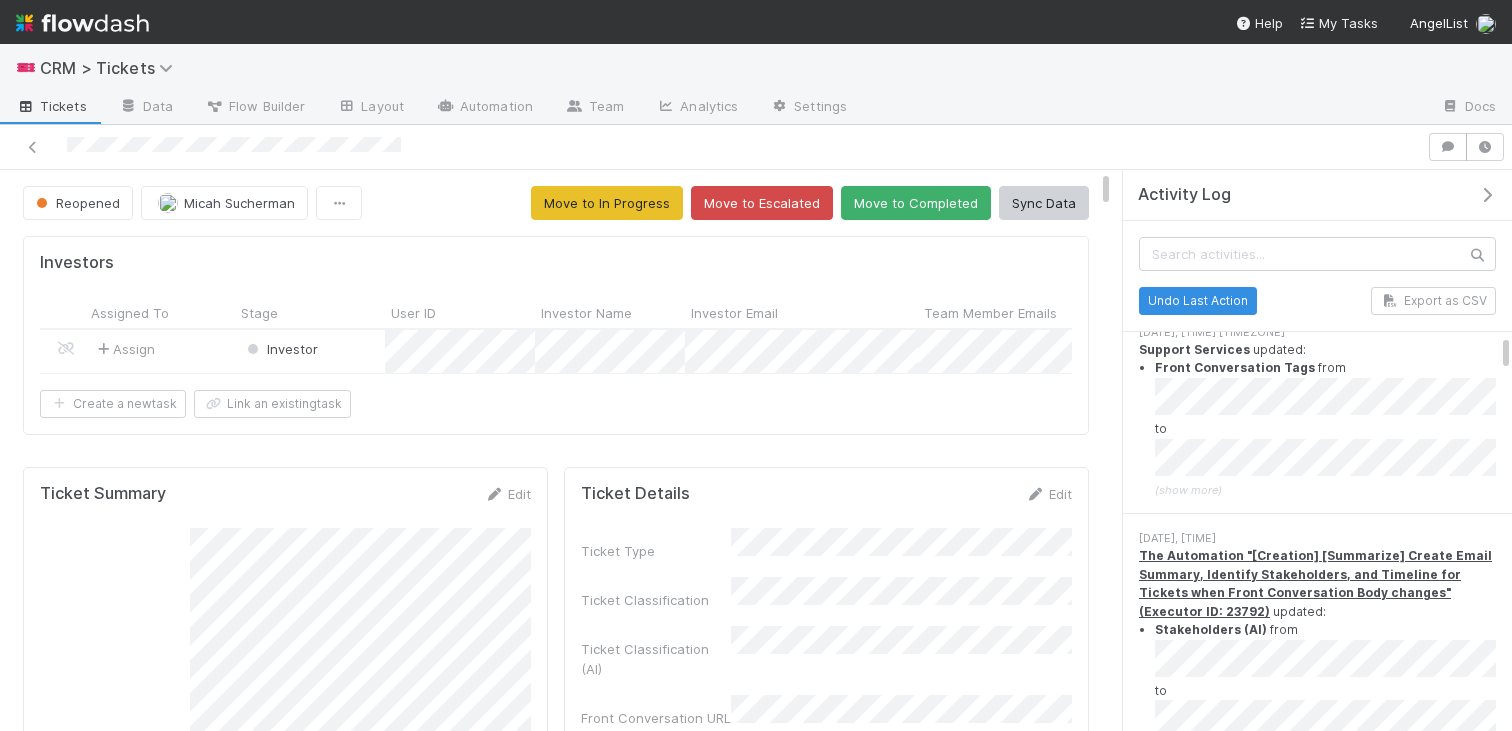 click on "(show more)" at bounding box center (1188, 752) 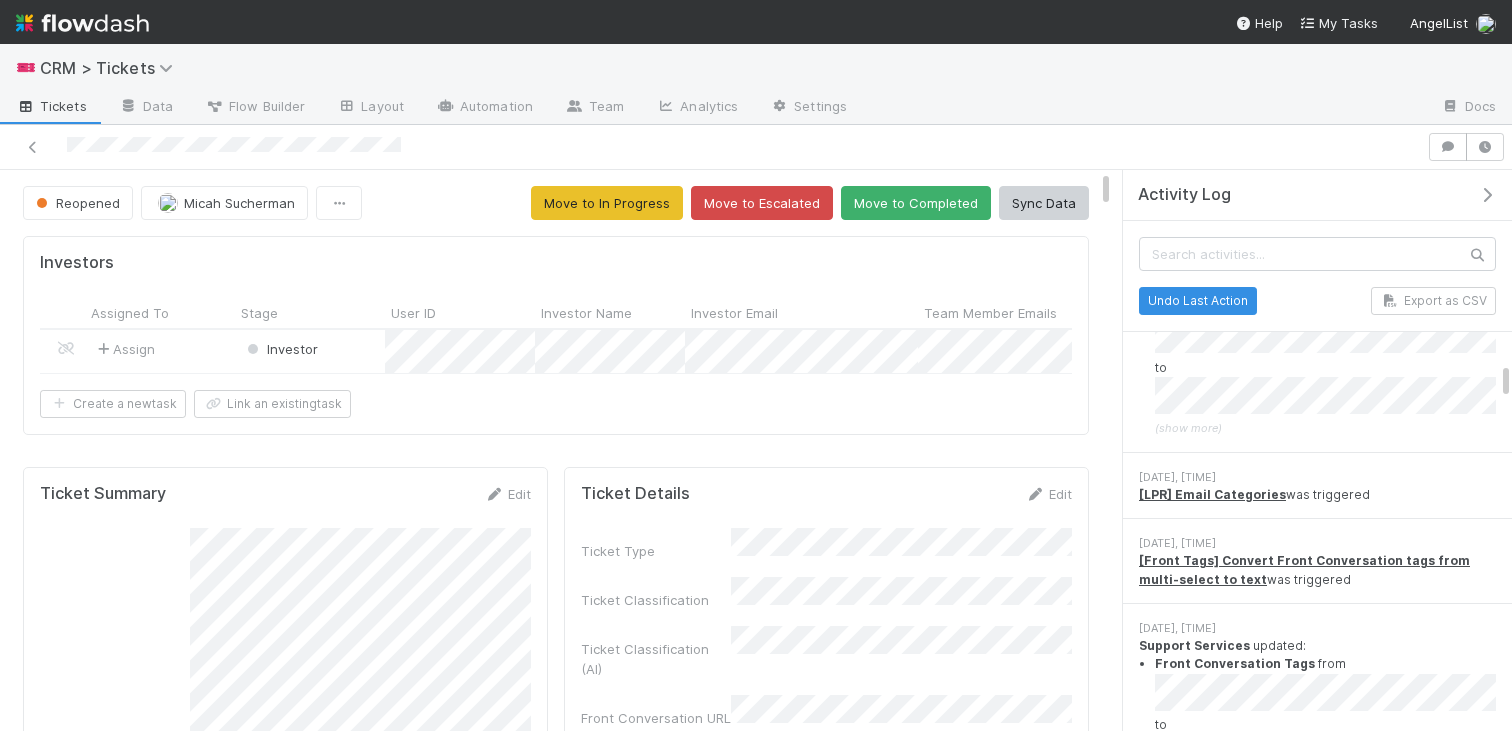 scroll, scrollTop: 5899, scrollLeft: 0, axis: vertical 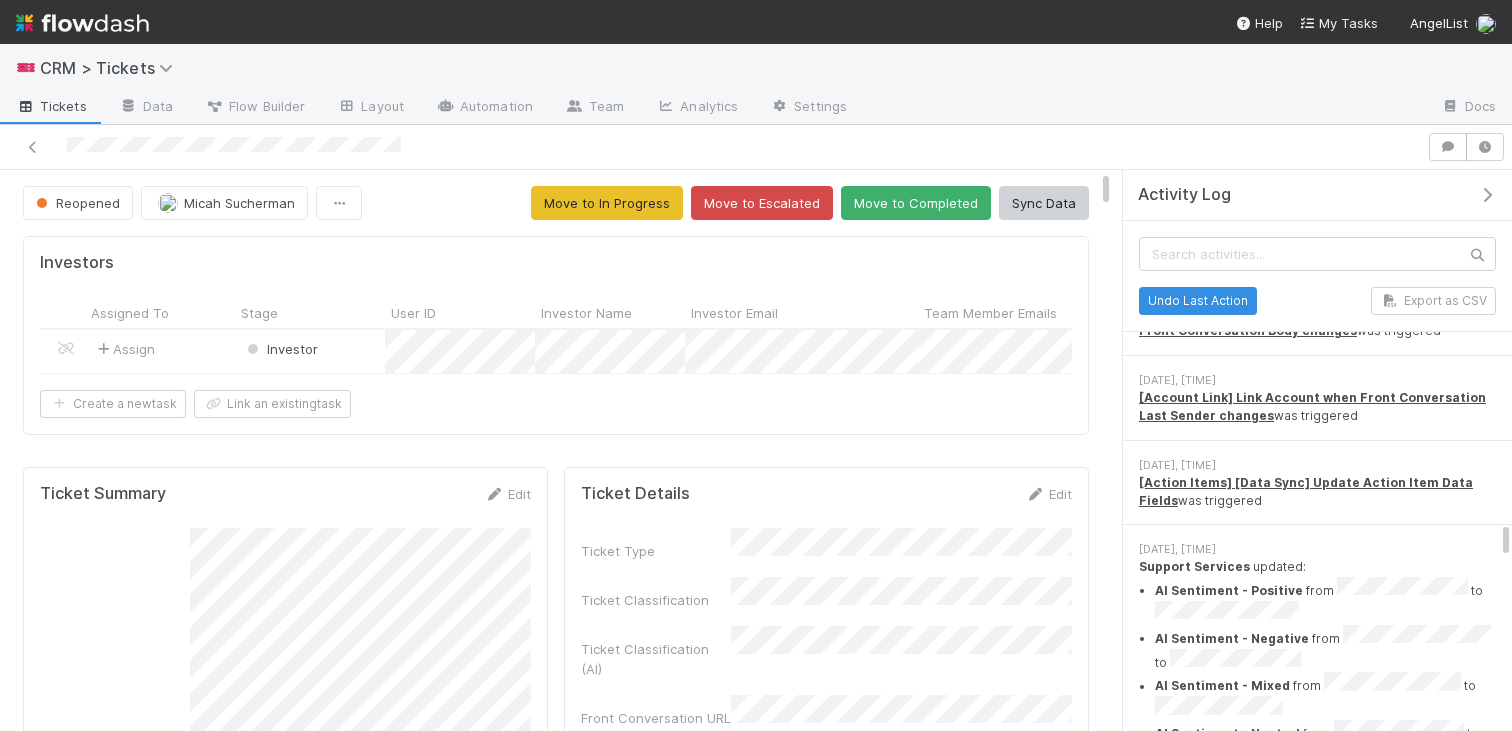 click on "(show more)" at bounding box center (1188, 1081) 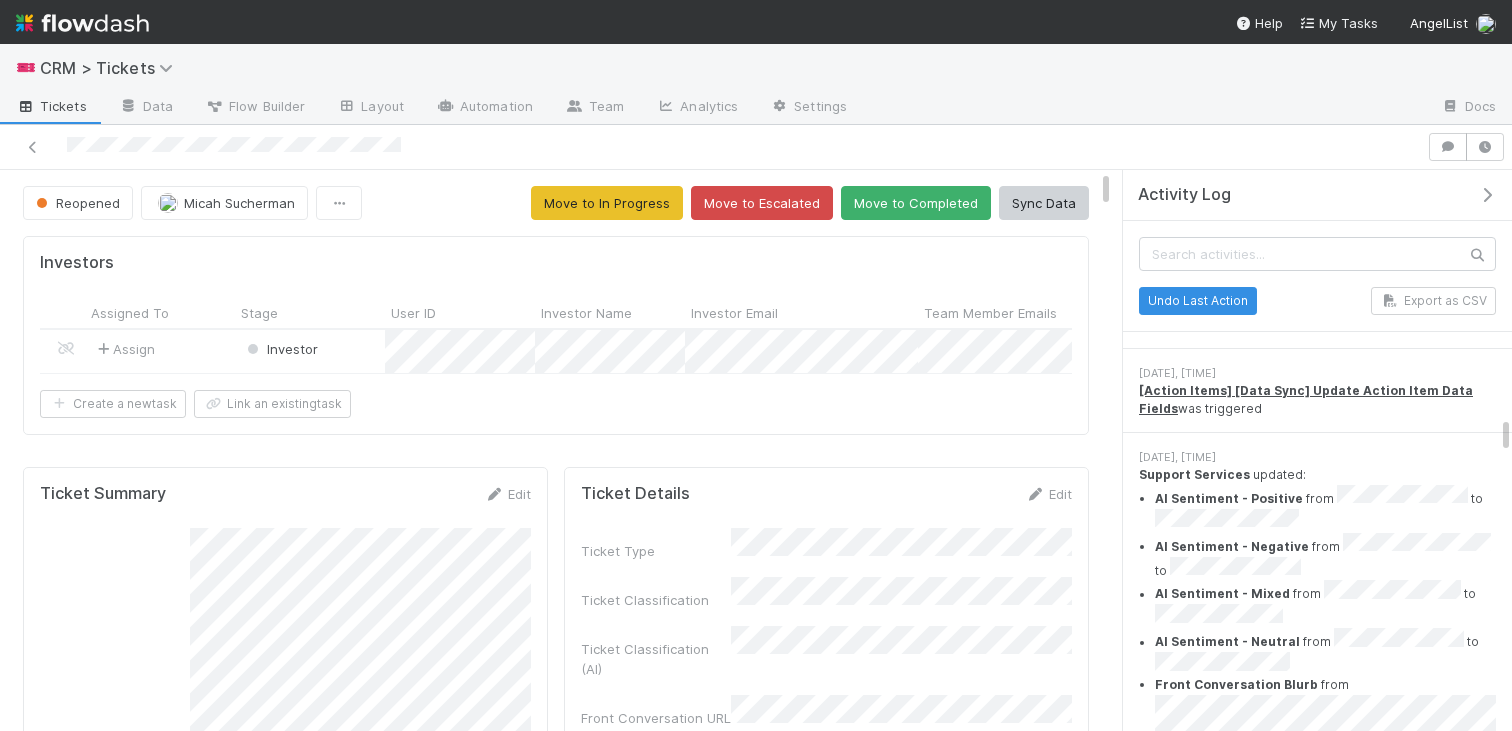scroll, scrollTop: 10858, scrollLeft: 0, axis: vertical 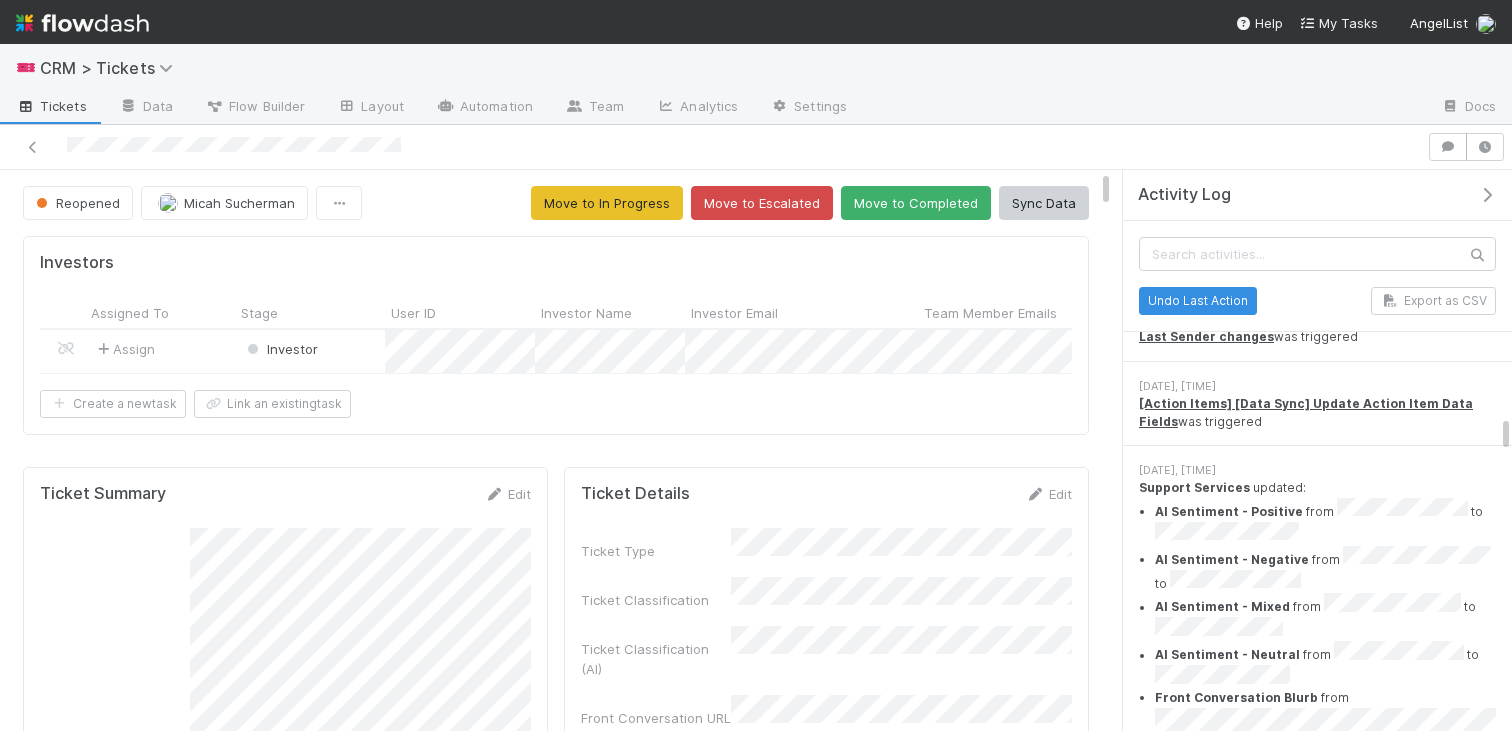 click on "Front Conversation Body   from     to     (show more)" at bounding box center [1325, 942] 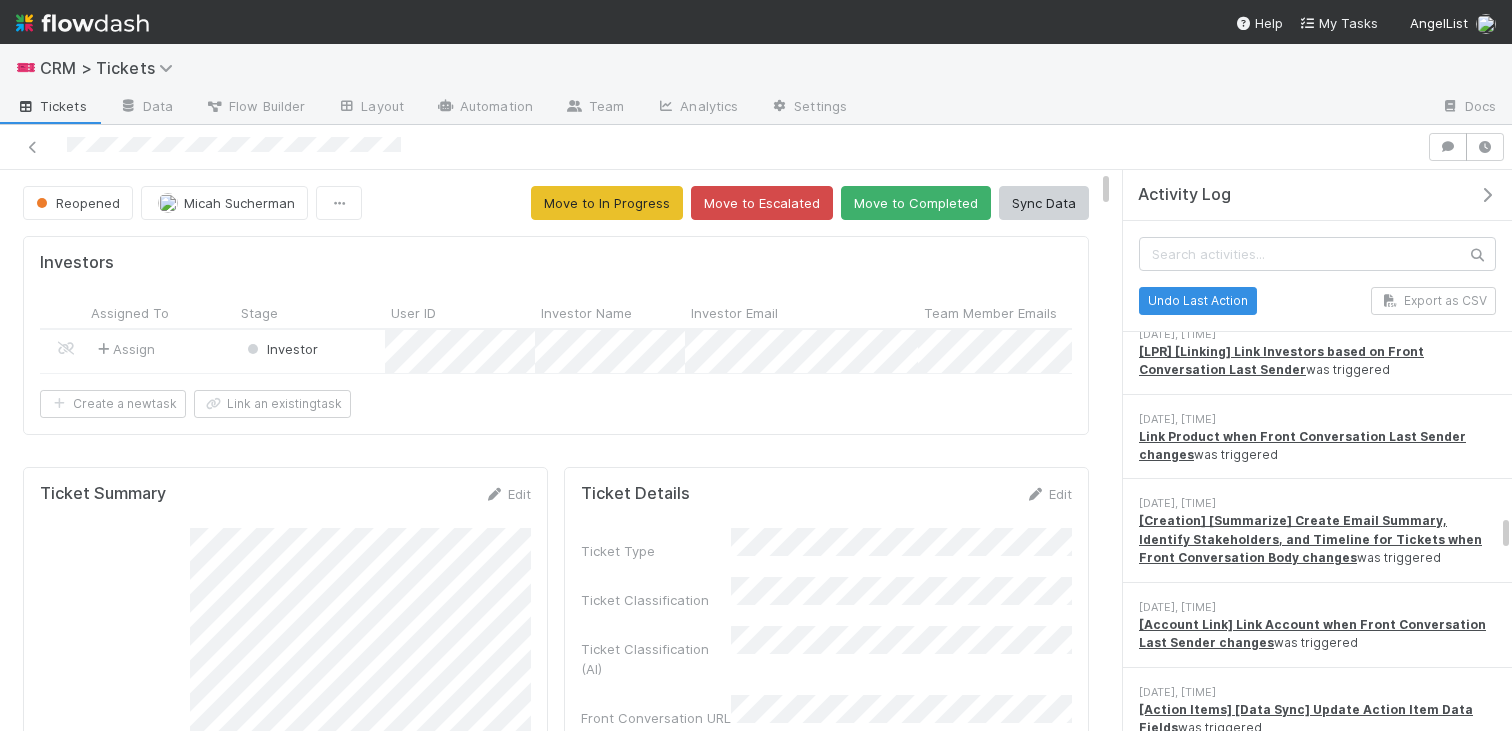 scroll, scrollTop: 10541, scrollLeft: 0, axis: vertical 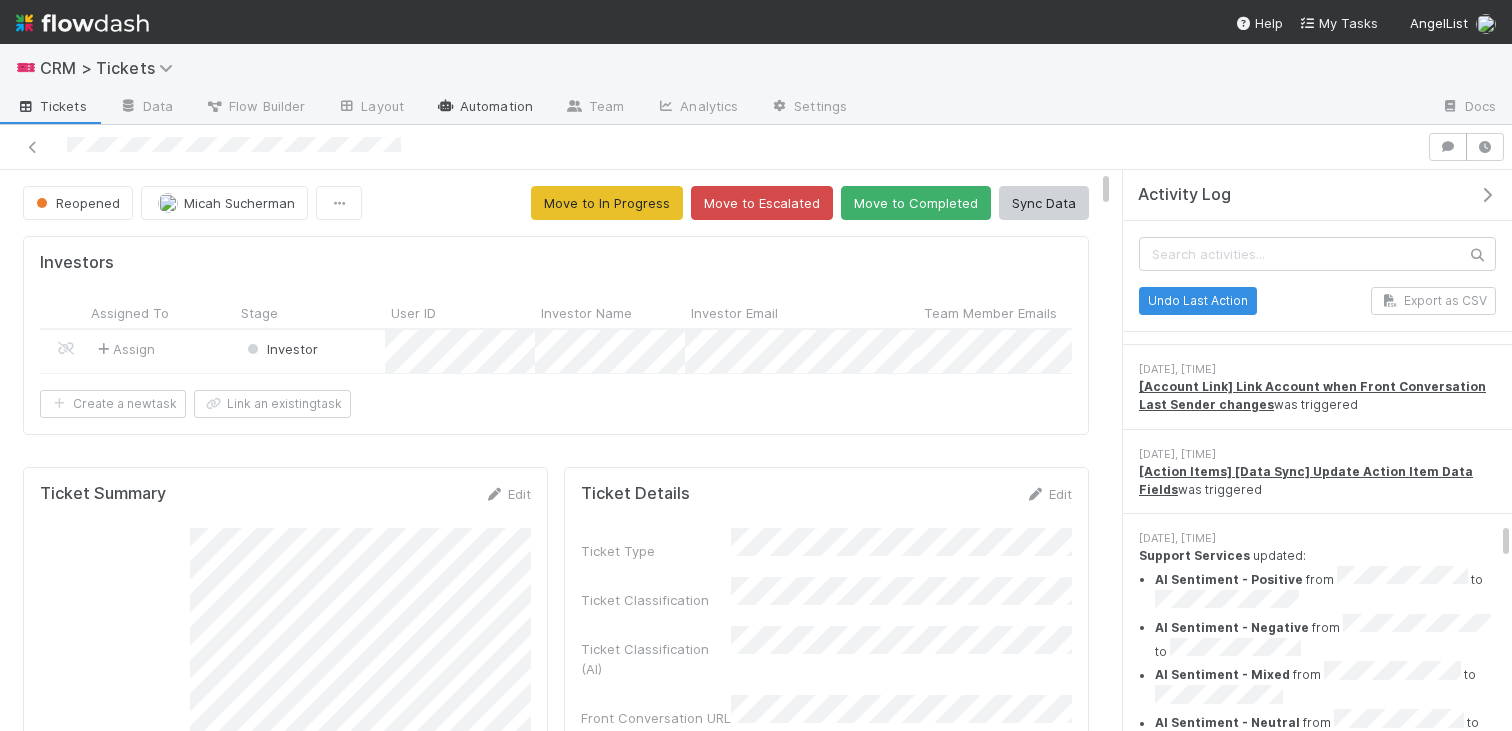 click on "Automation" at bounding box center (484, 108) 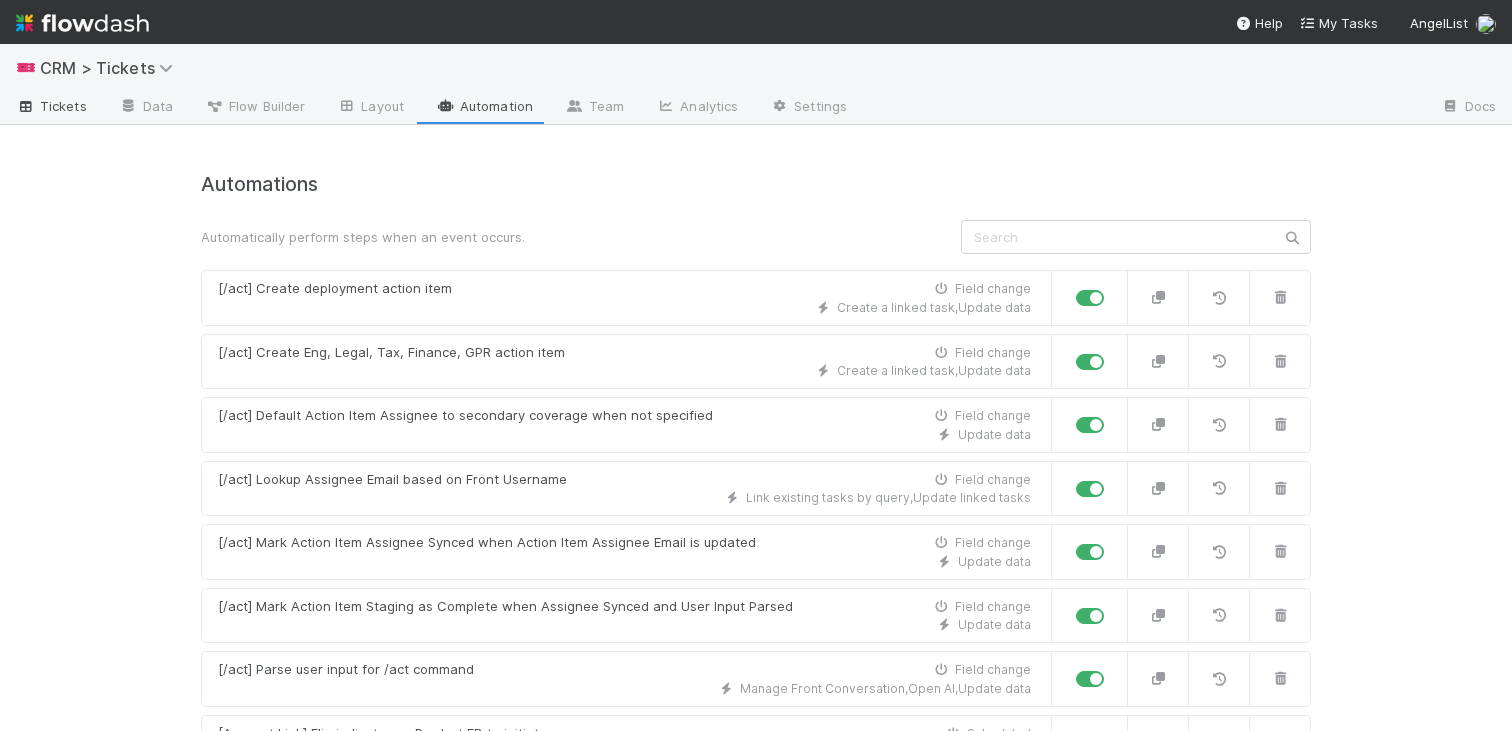 click on "Tickets" at bounding box center (51, 106) 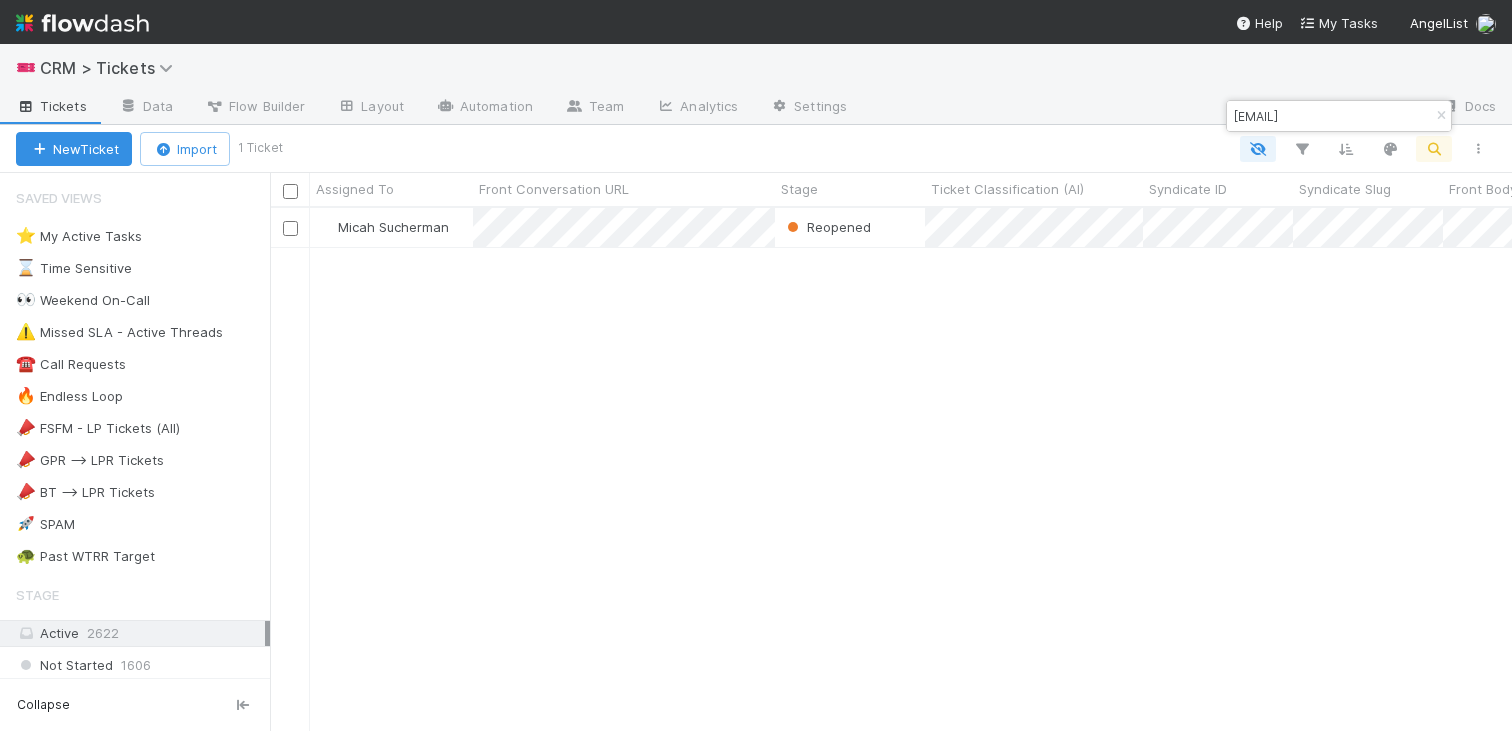 scroll, scrollTop: 0, scrollLeft: 1, axis: horizontal 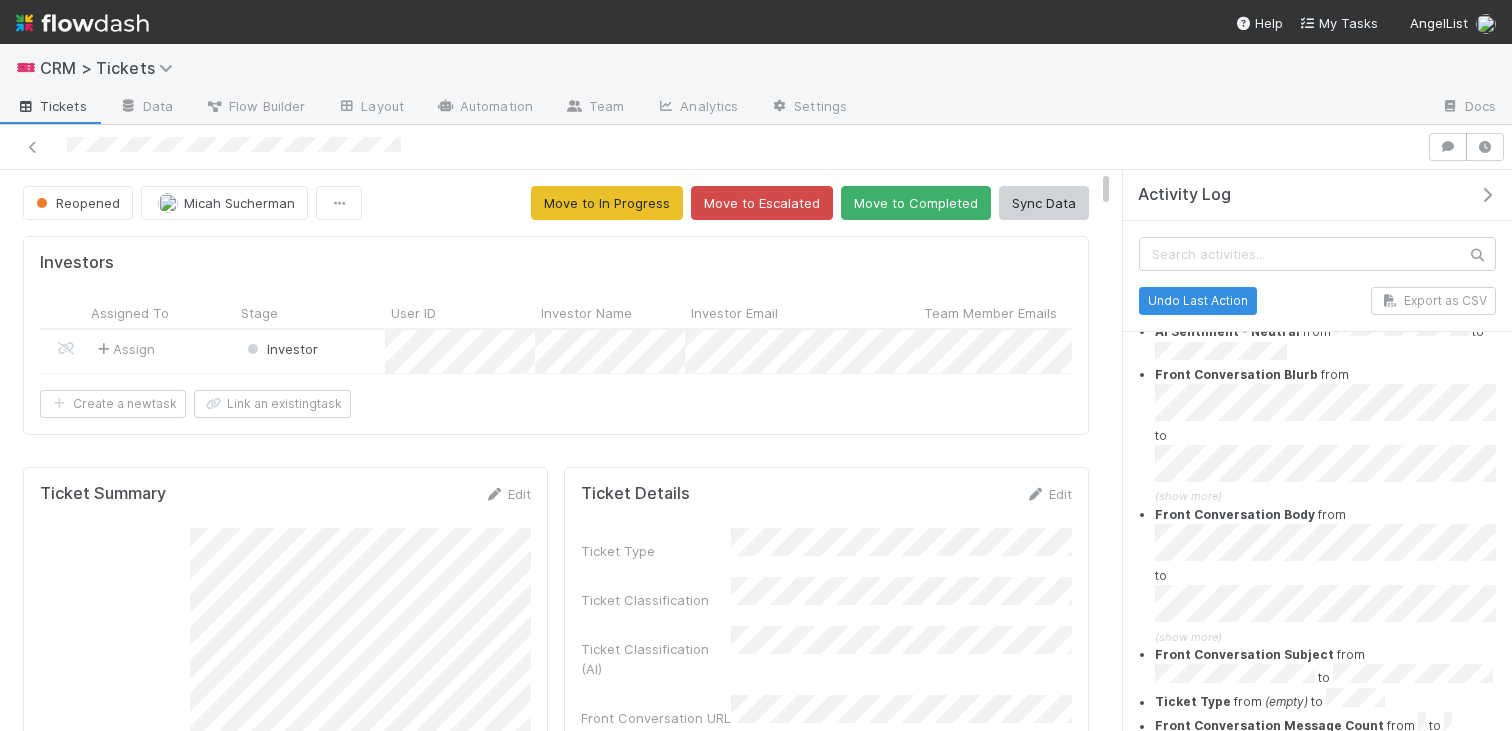 click on "(show more)" at bounding box center [1188, 637] 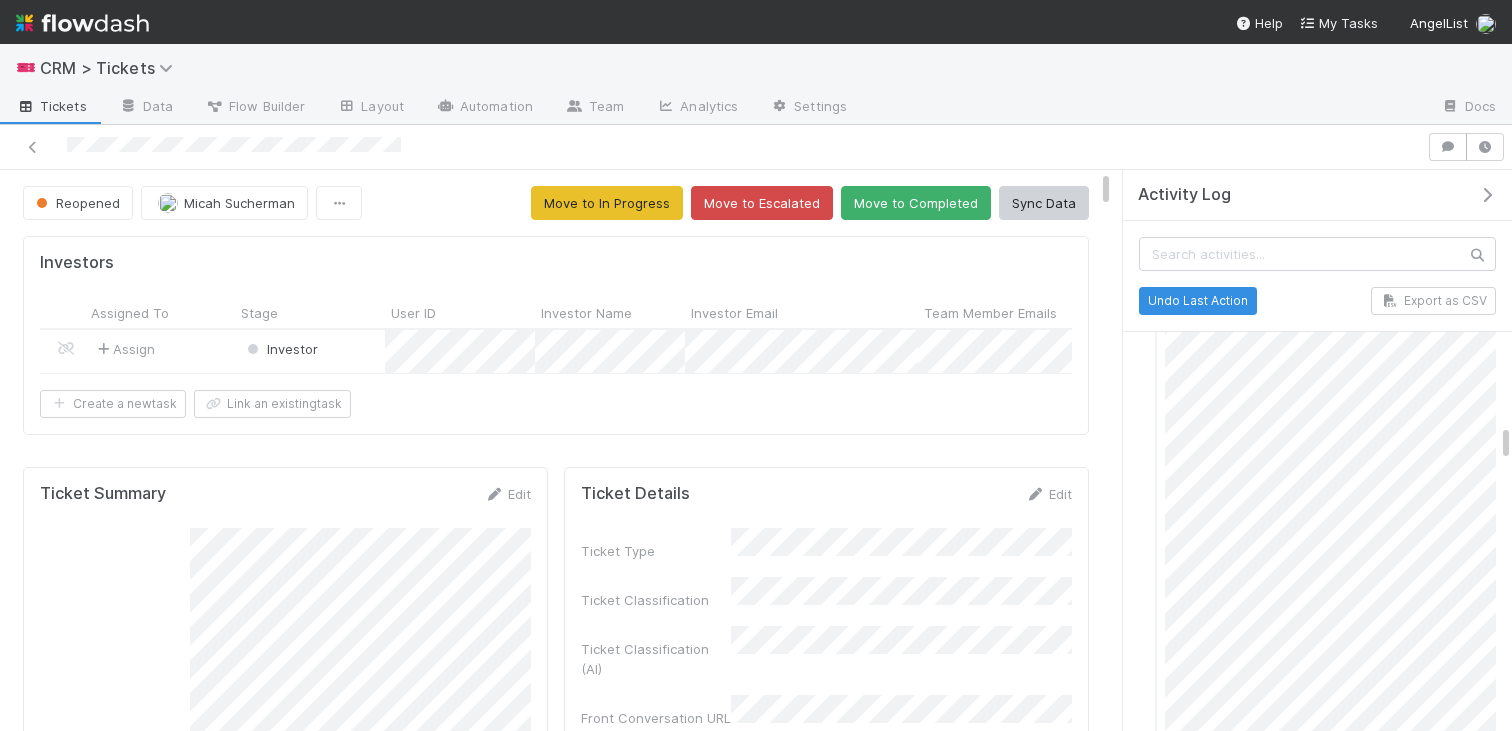 scroll, scrollTop: 10332, scrollLeft: 0, axis: vertical 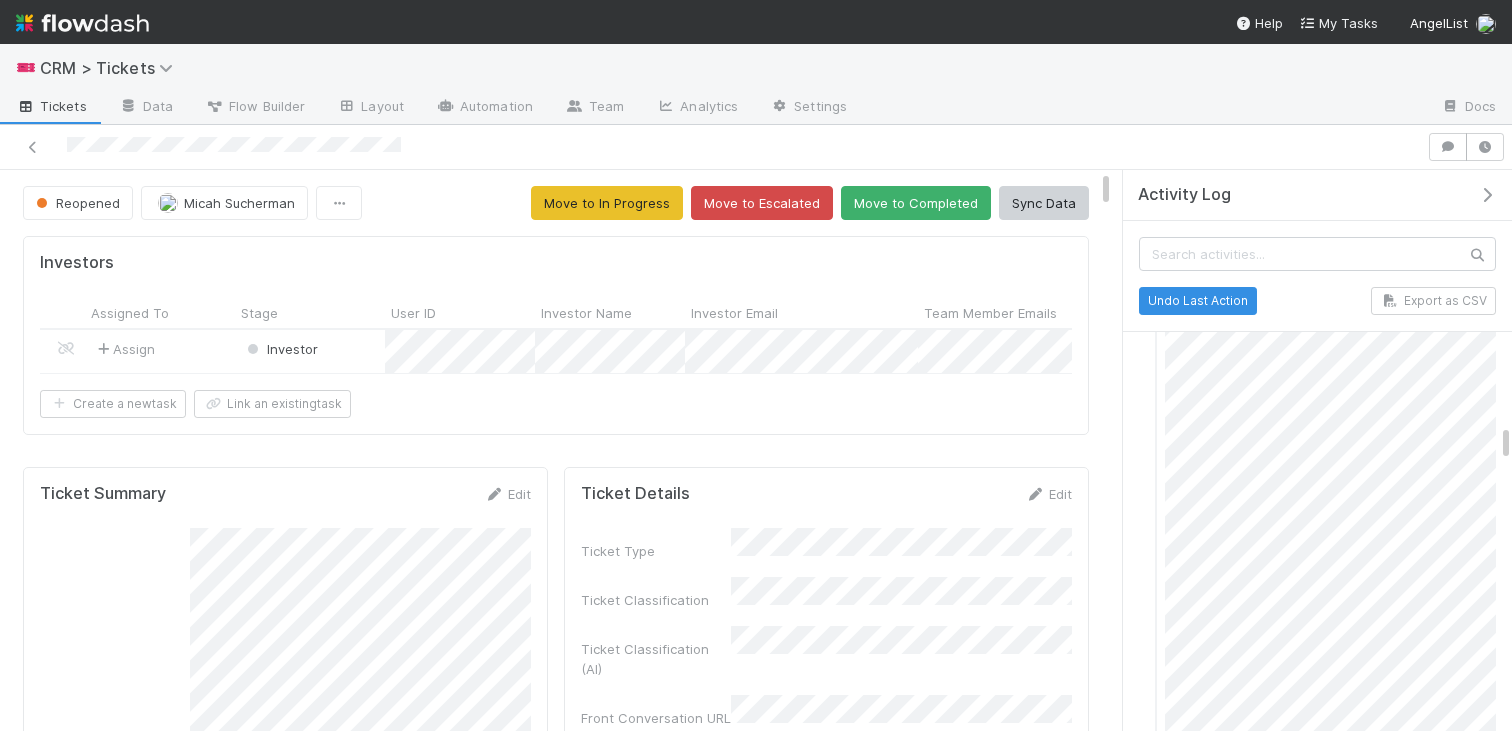 click on "Tickets" at bounding box center [51, 108] 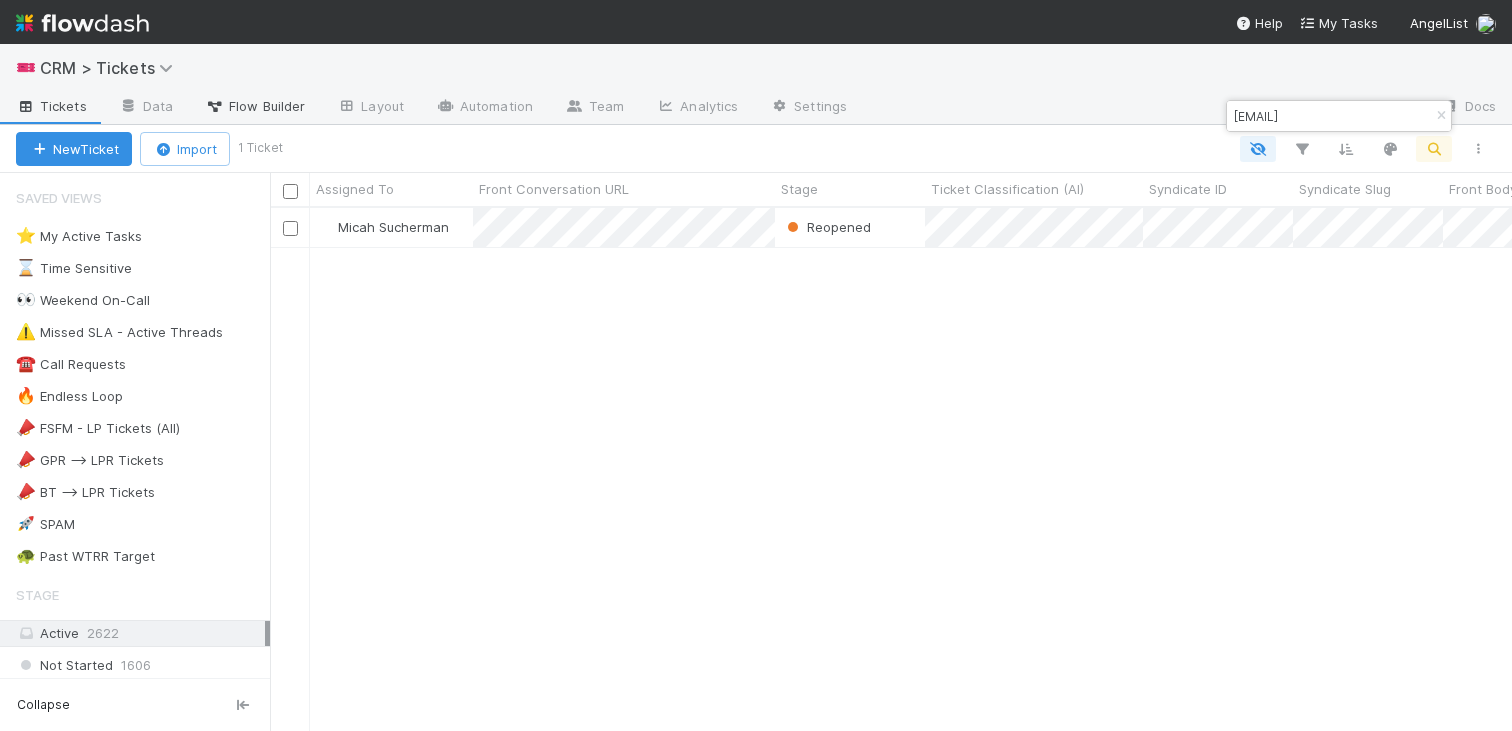 scroll, scrollTop: 0, scrollLeft: 1, axis: horizontal 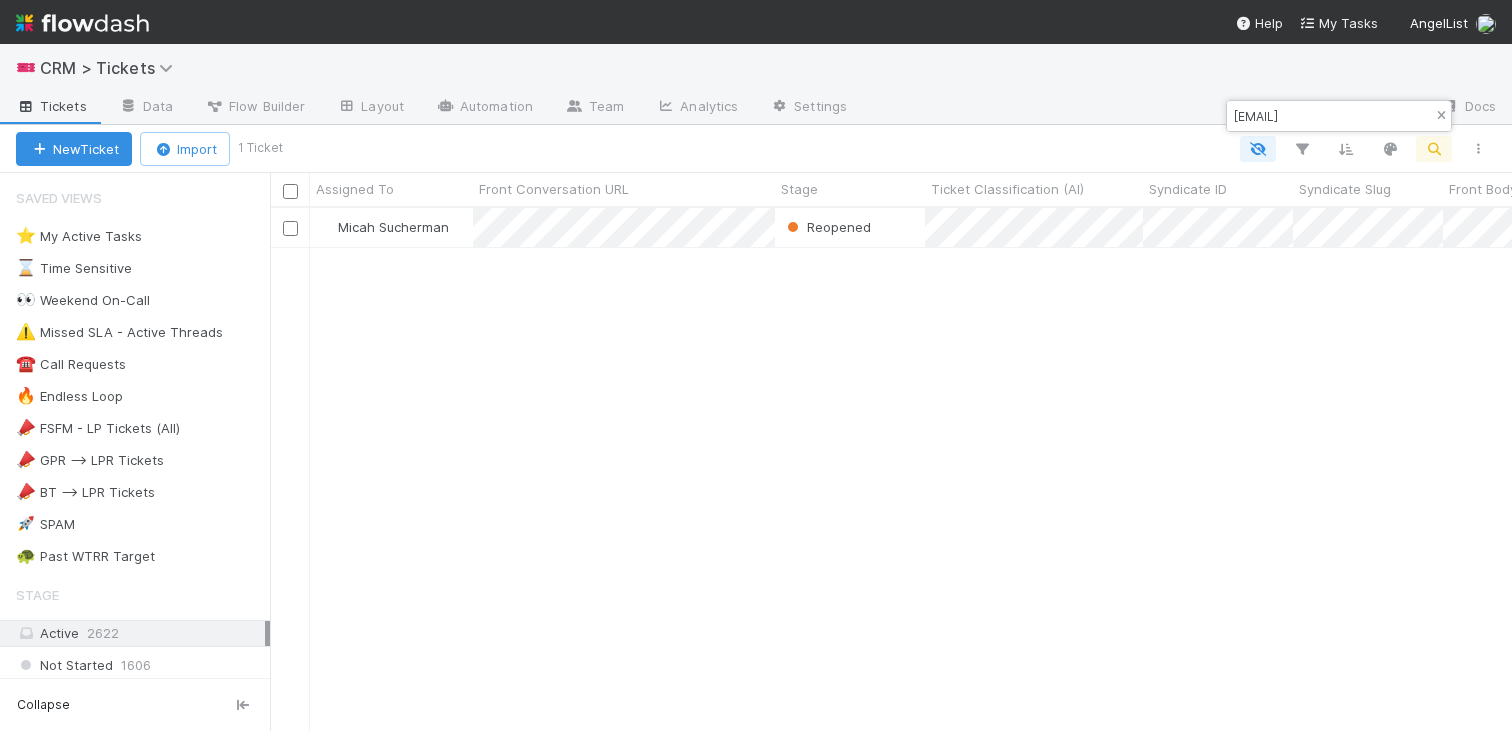 click at bounding box center [1441, 116] 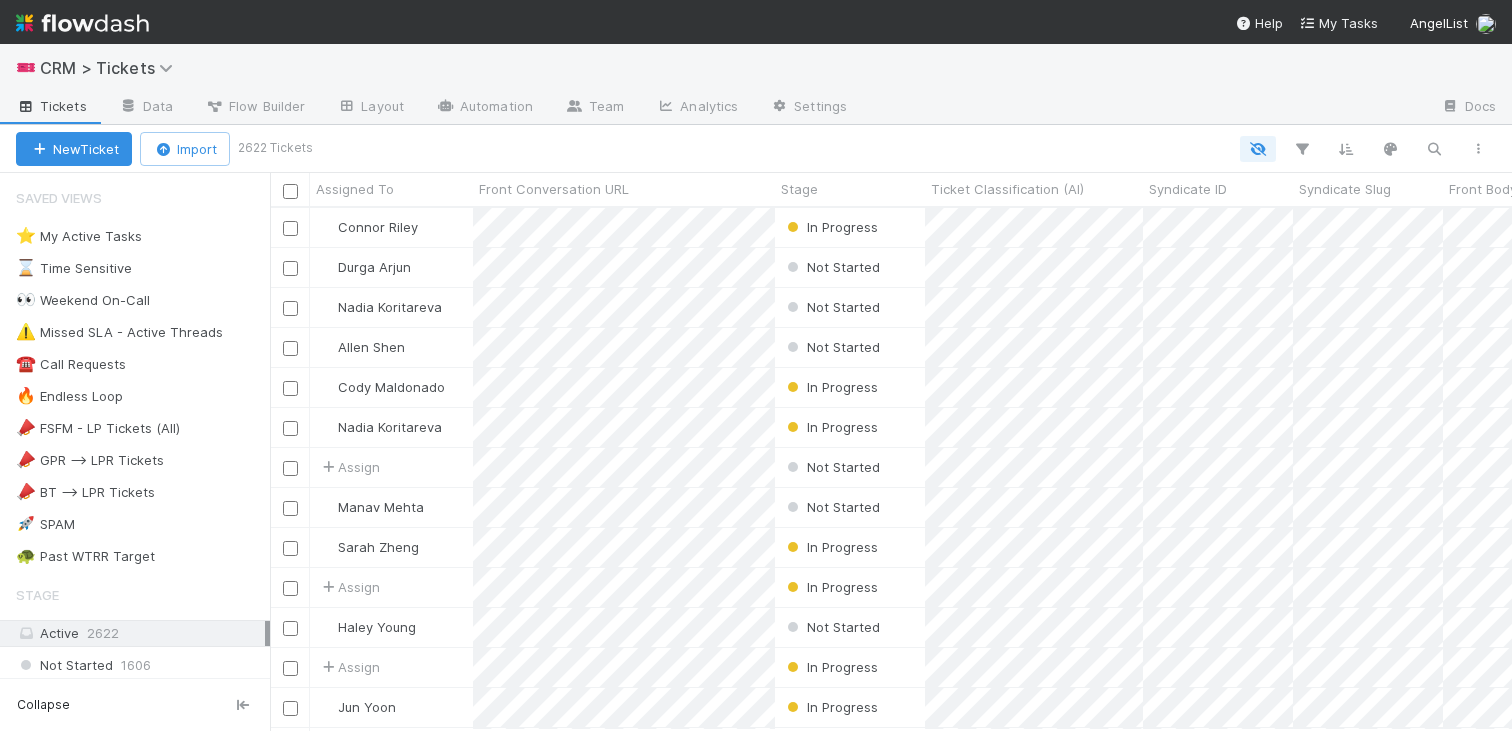 scroll, scrollTop: 0, scrollLeft: 1, axis: horizontal 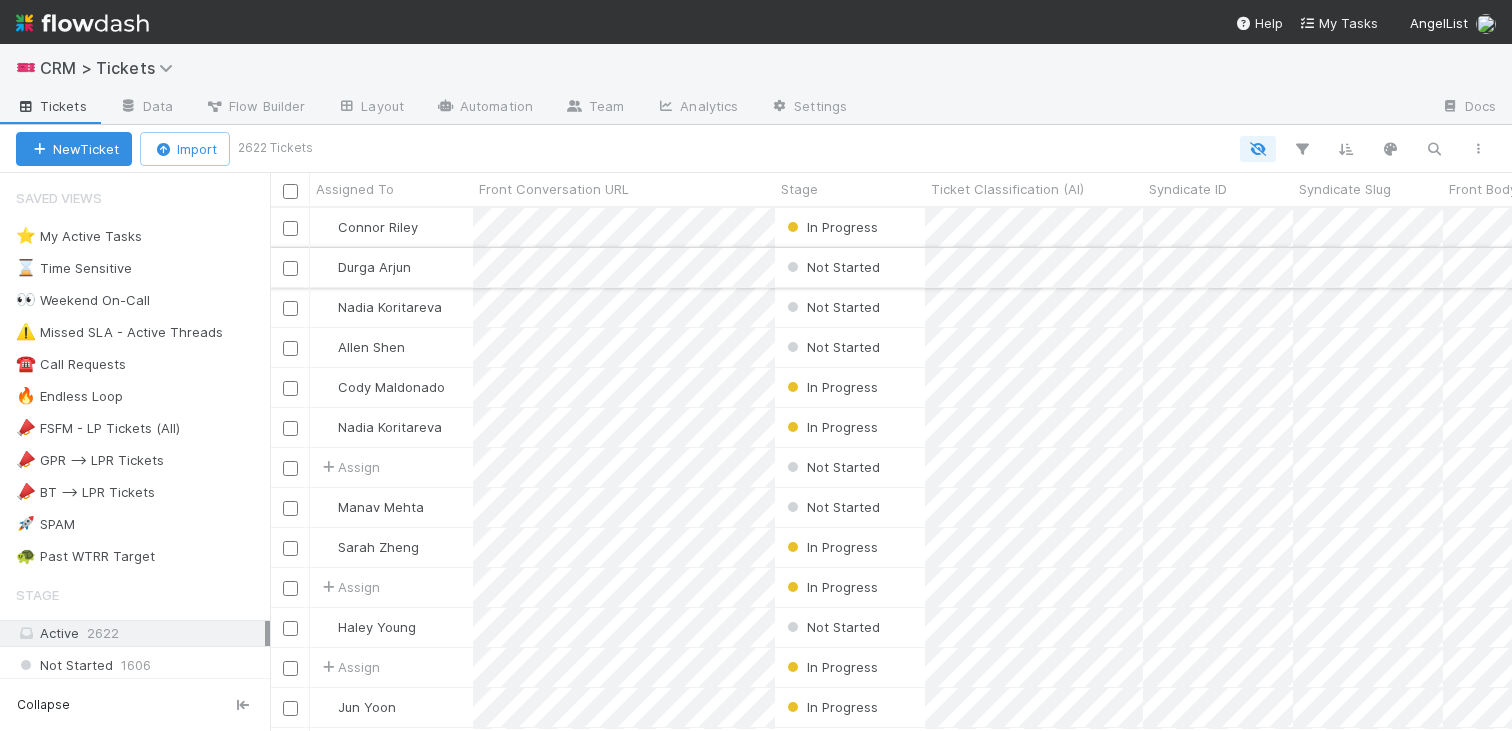 click on "Not Started" at bounding box center (850, 267) 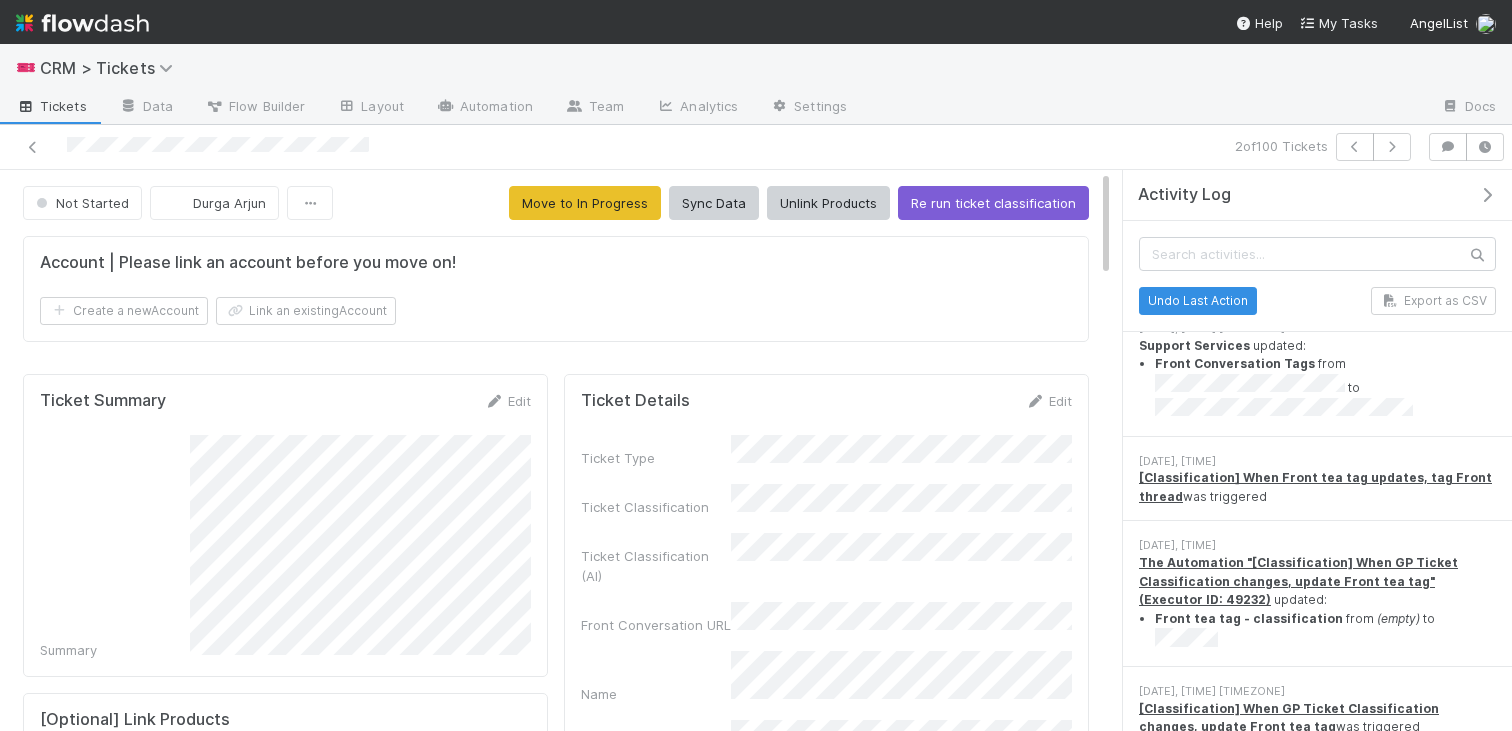 scroll, scrollTop: 417, scrollLeft: 0, axis: vertical 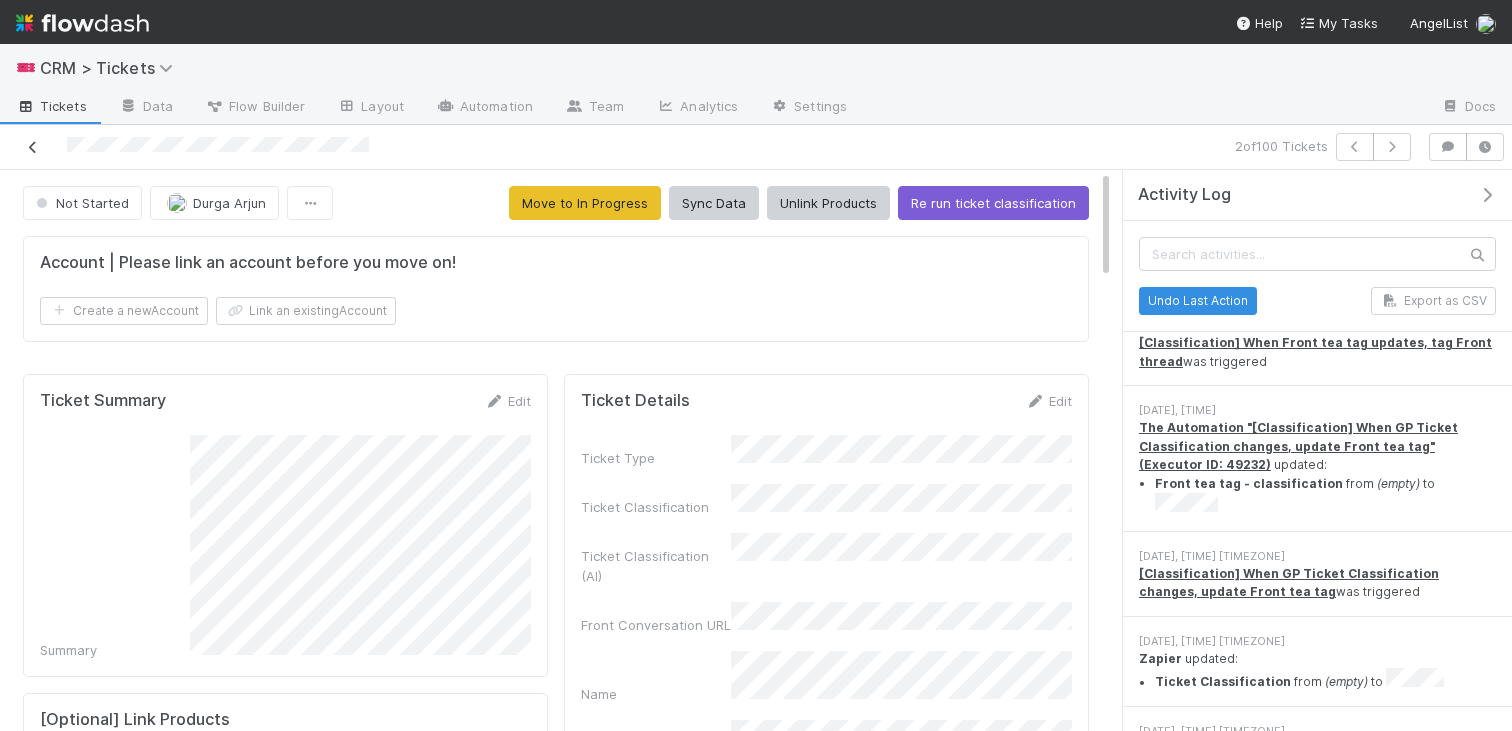 click at bounding box center (33, 147) 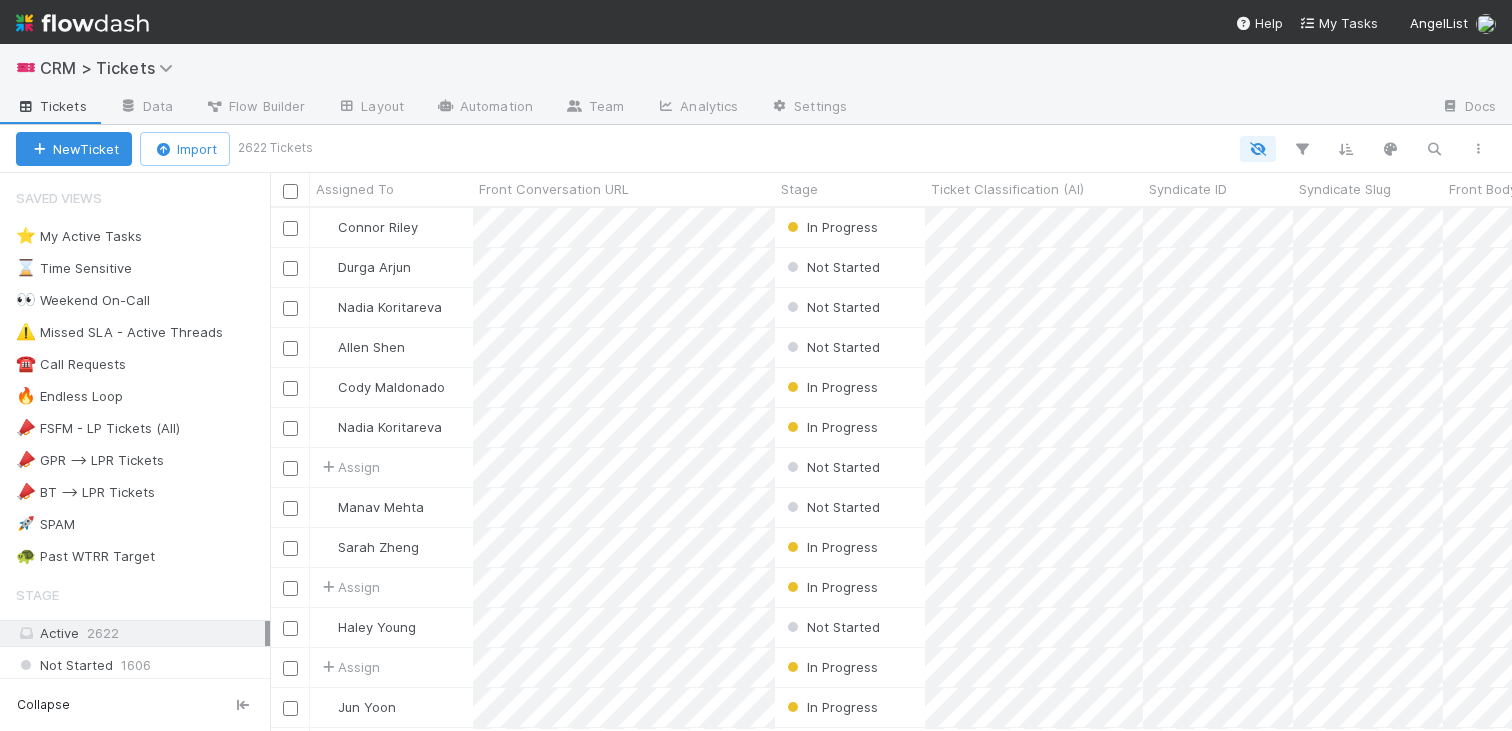 scroll, scrollTop: 522, scrollLeft: 1242, axis: both 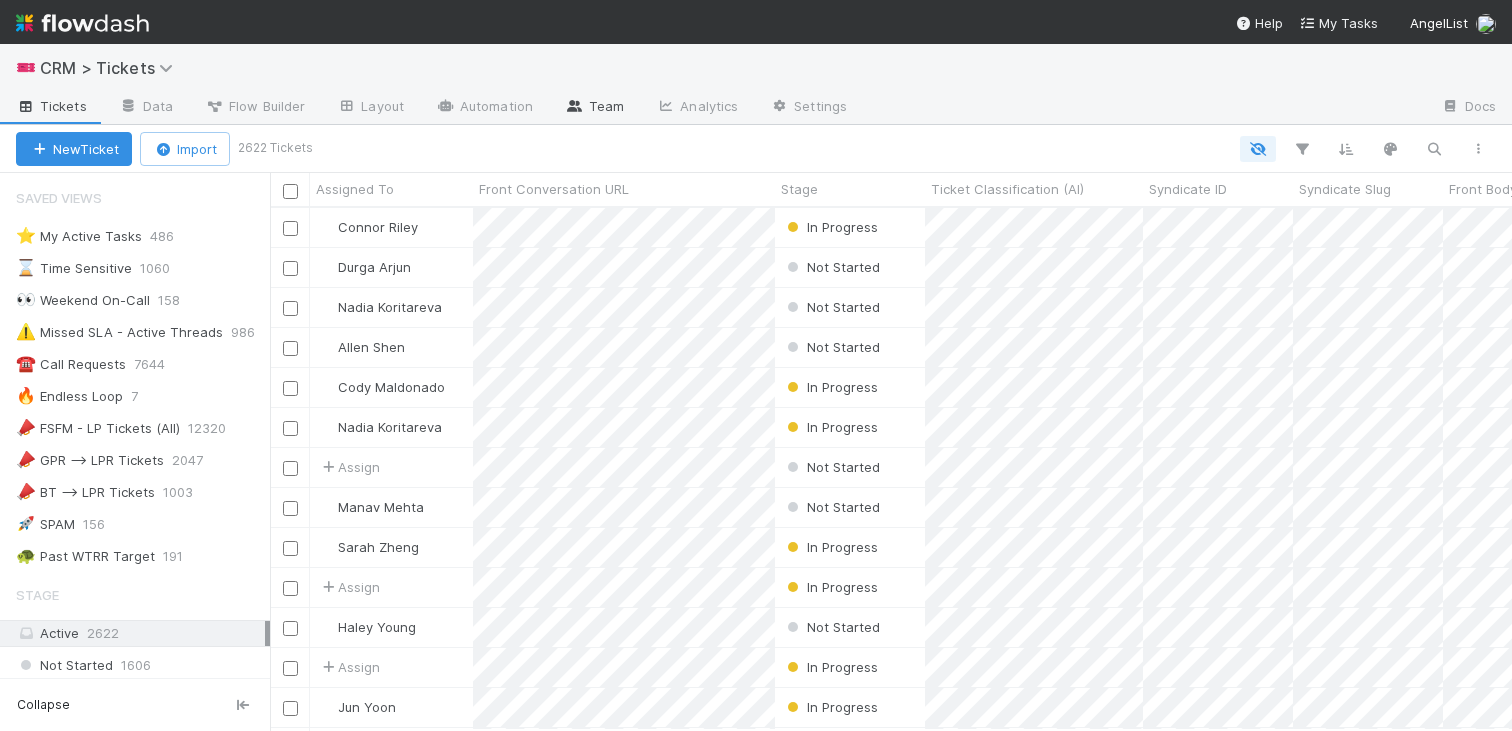 click on "Team" at bounding box center [594, 108] 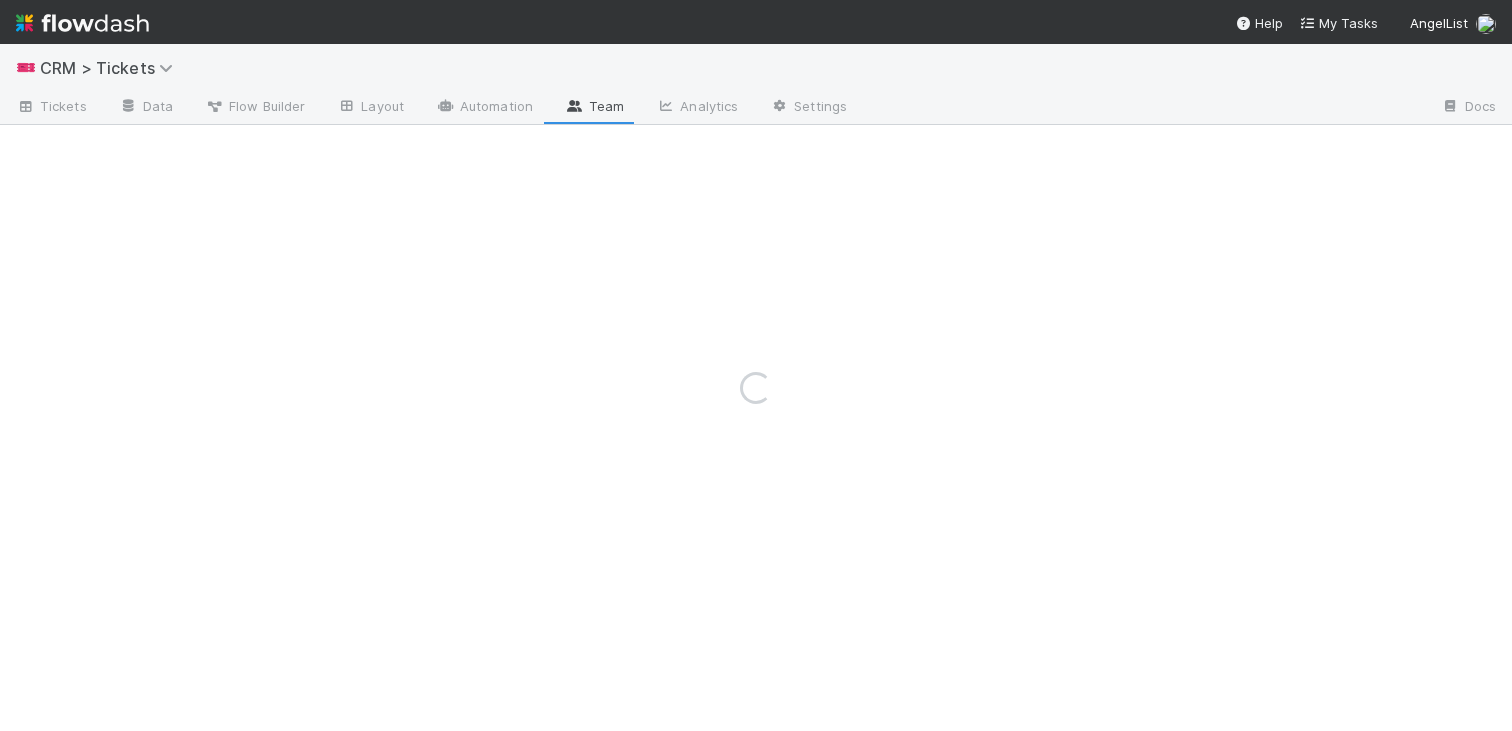 click on "Loading..." at bounding box center [756, 387] 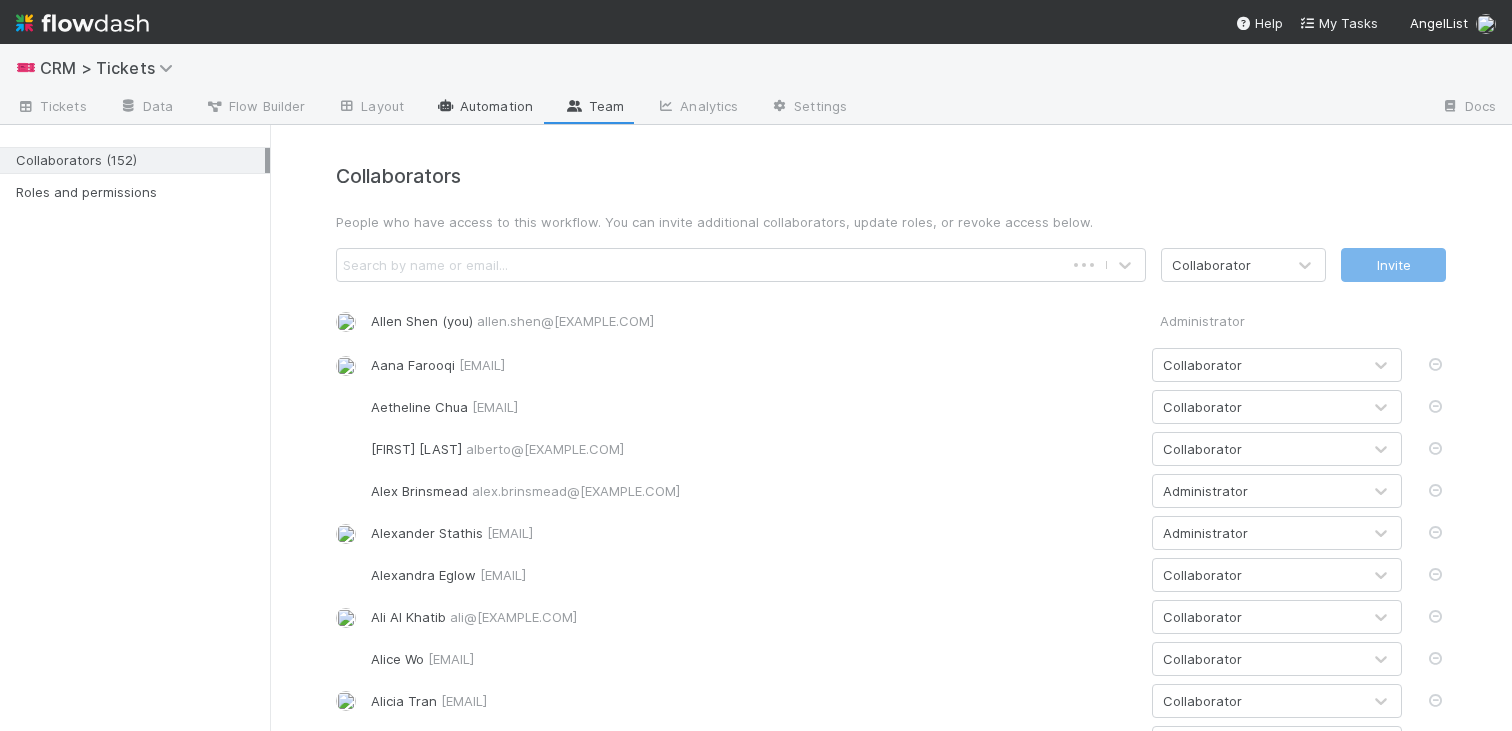 click on "Automation" at bounding box center (484, 108) 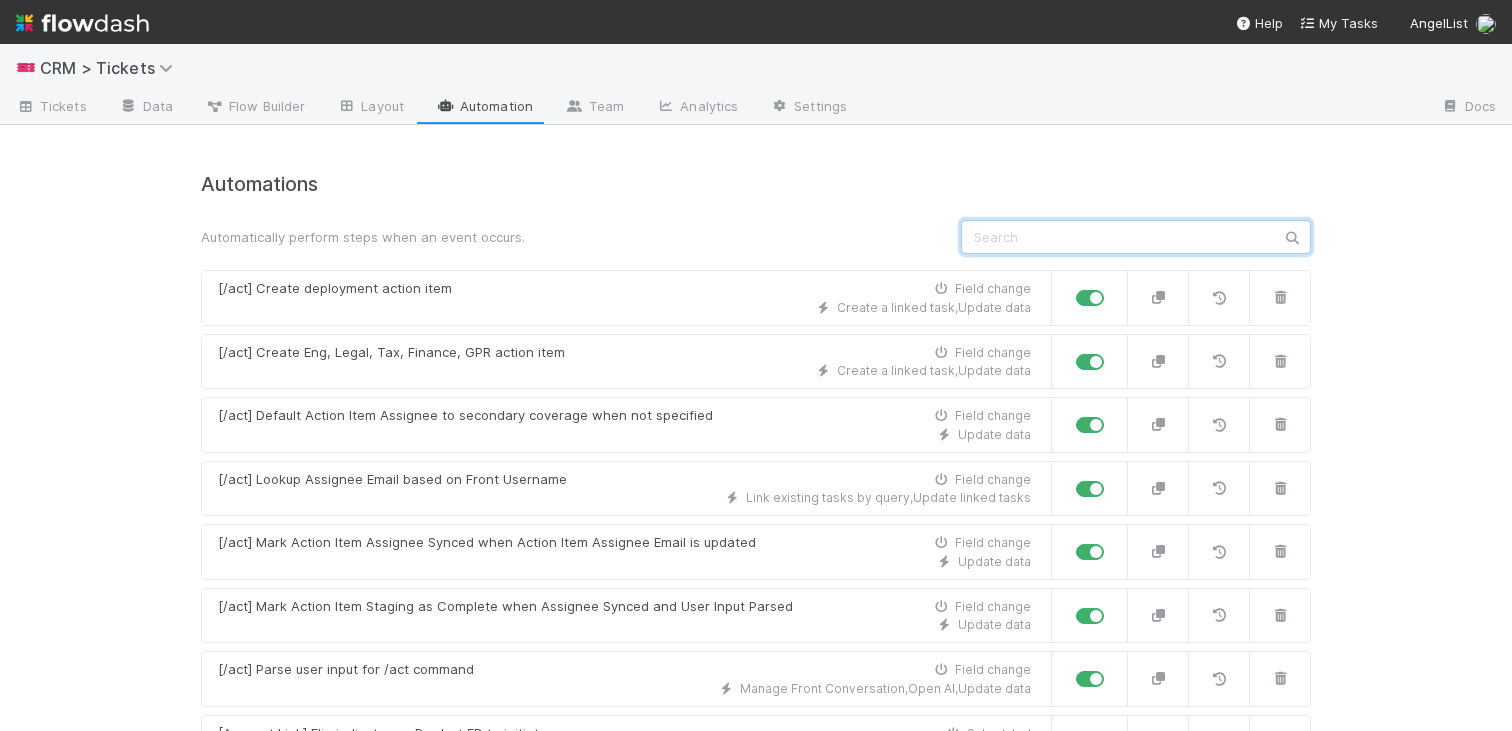click at bounding box center (1136, 237) 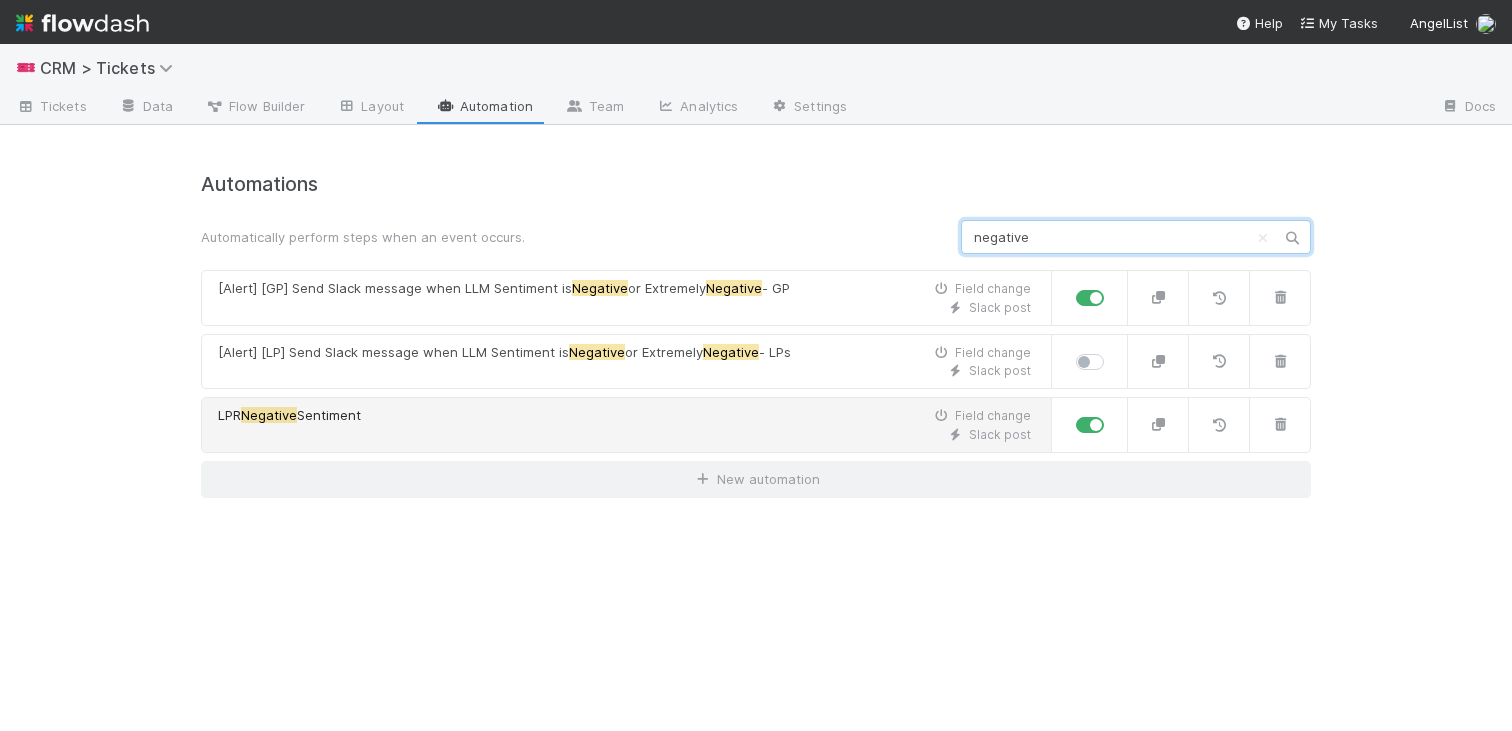 type on "negative" 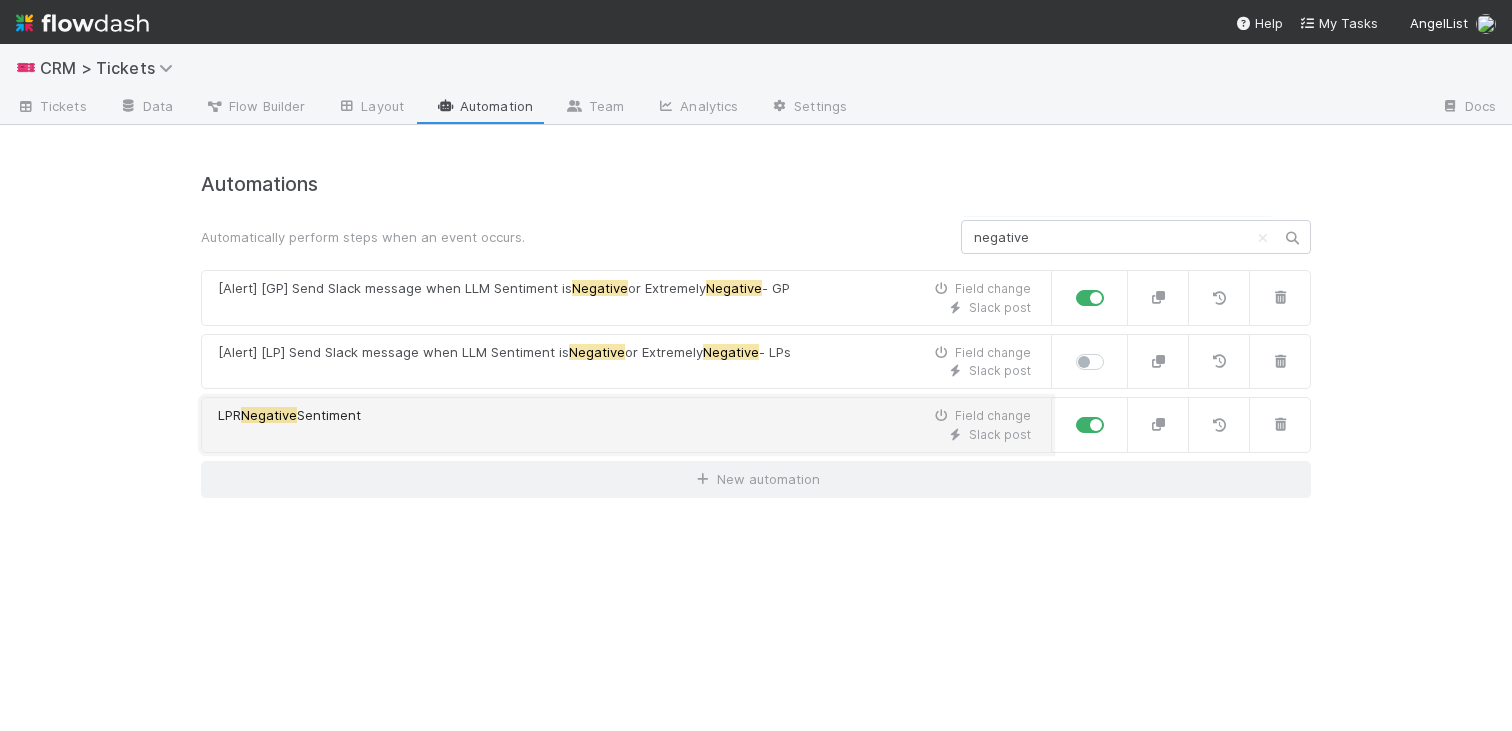 click on "Slack post" at bounding box center (624, 435) 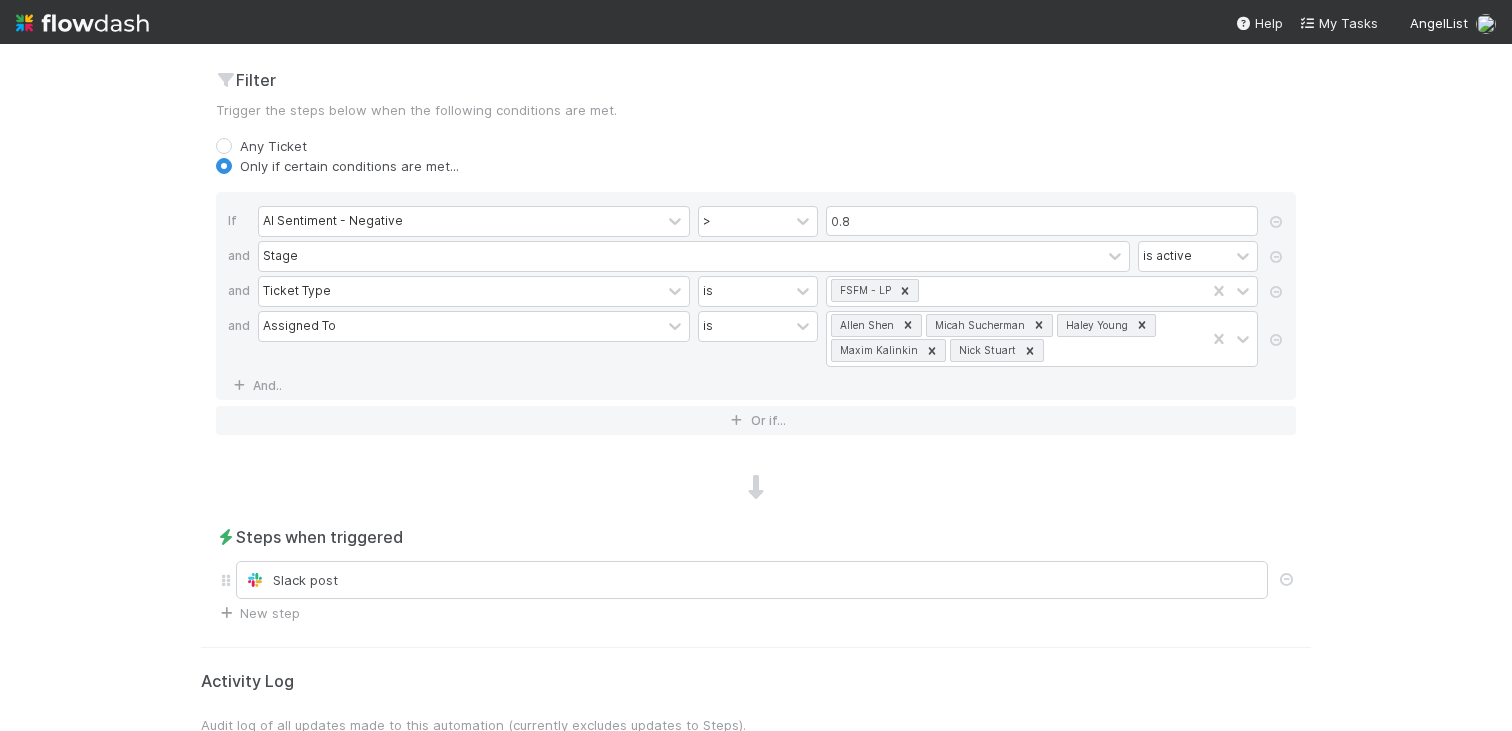 scroll, scrollTop: 762, scrollLeft: 0, axis: vertical 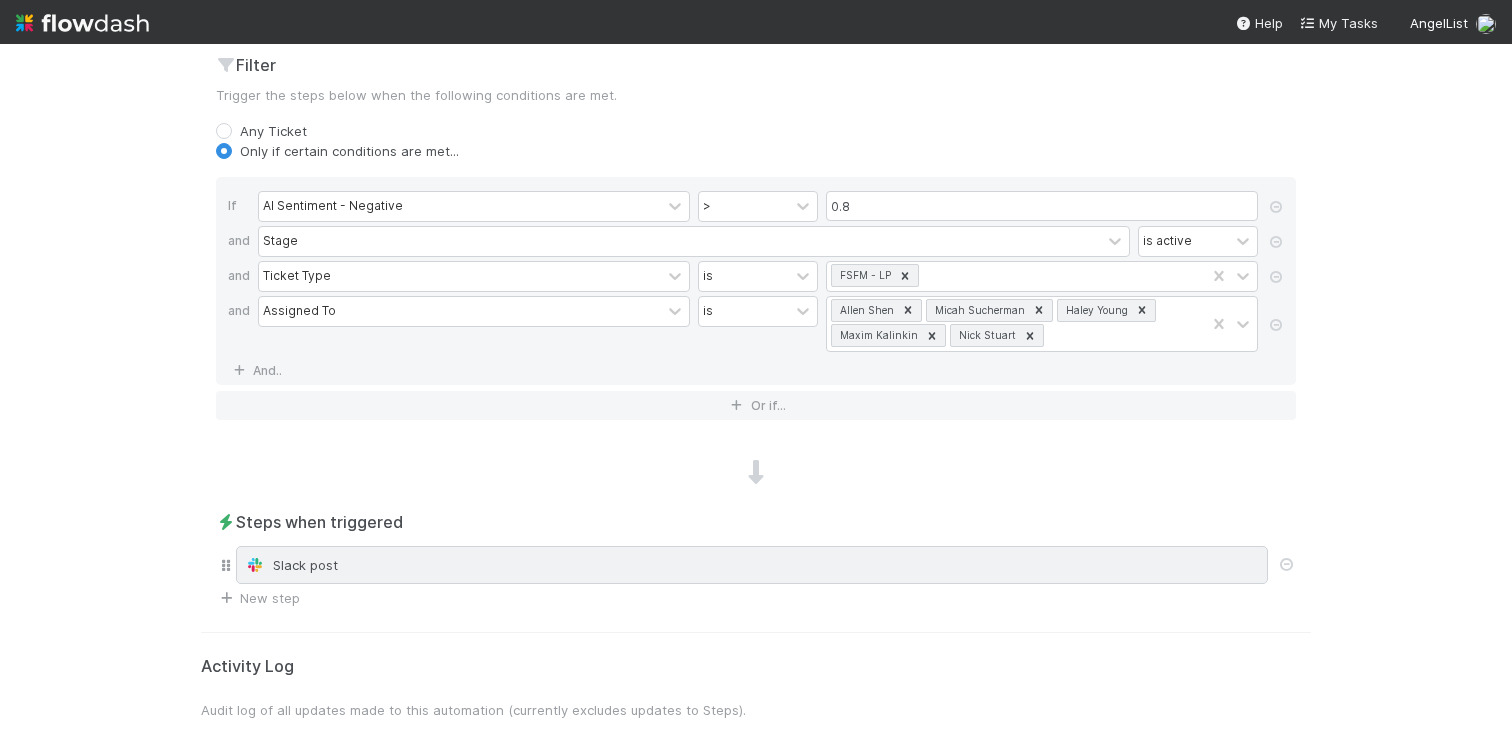 click on "Slack post" at bounding box center [752, 565] 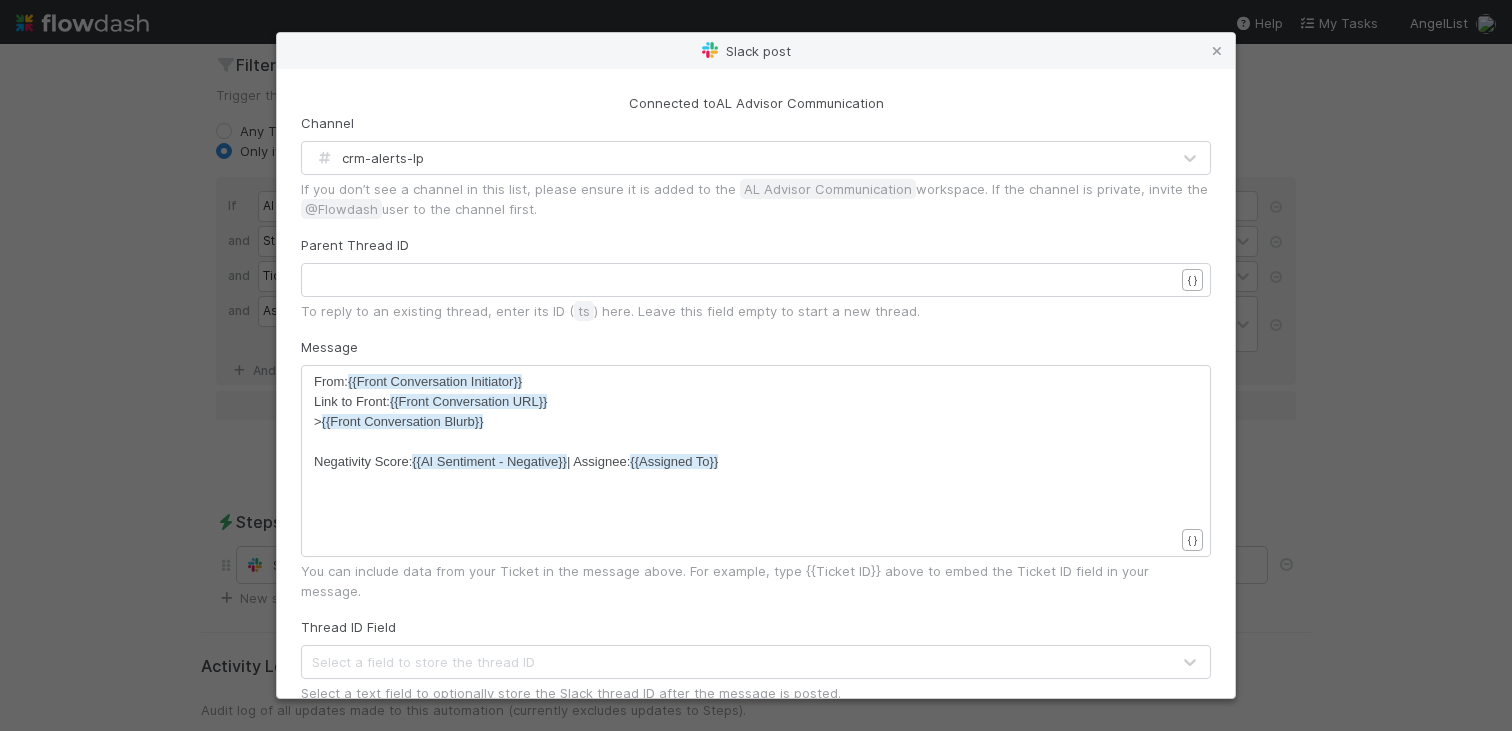 scroll, scrollTop: 289, scrollLeft: 0, axis: vertical 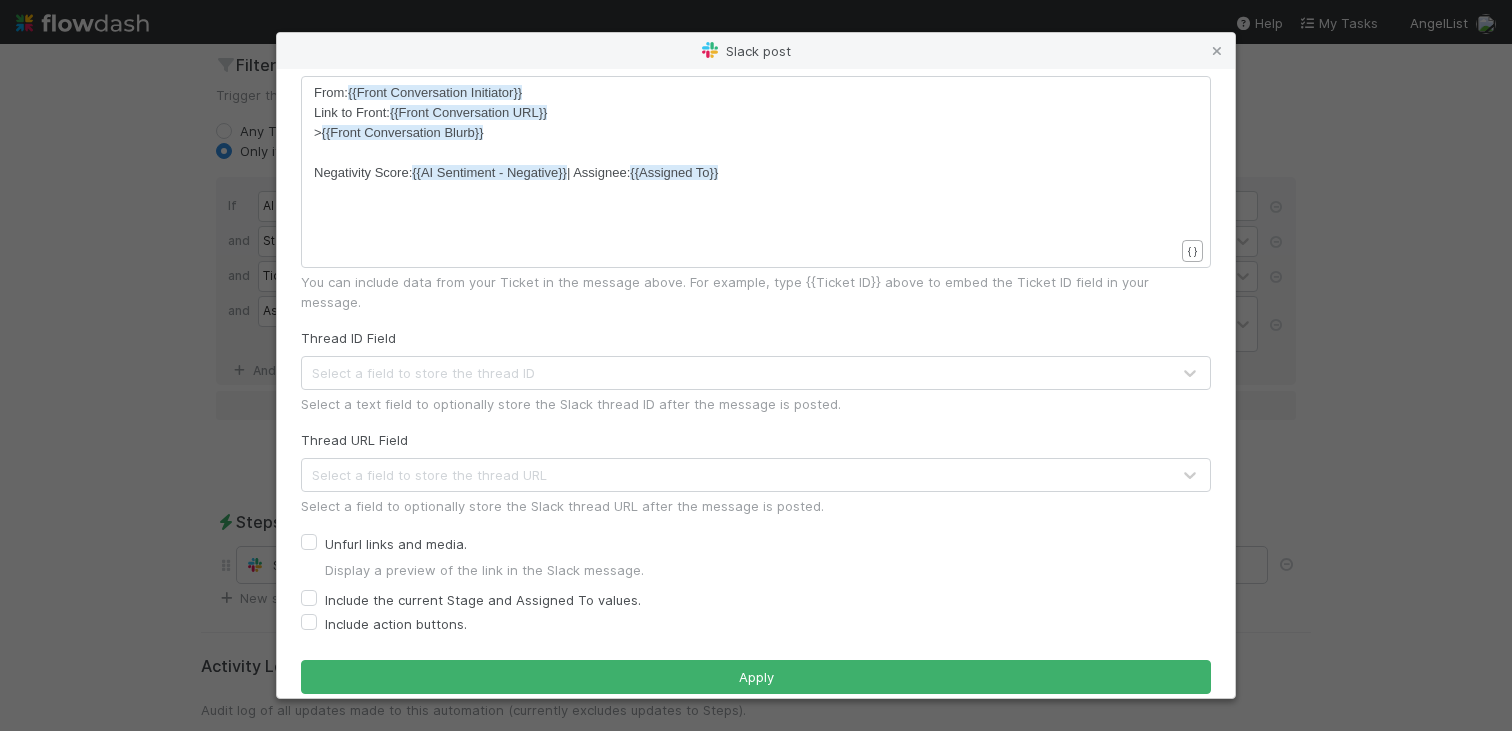 click on "Slack post Connected to AL Advisor Communication Channel crm-alerts-lp If you don’t see a channel in this list, please ensure it is added to the AL Advisor Communication workspace. If the channel is private, invite the @Flowdash user to the channel first. Parent Thread ID ​ x ​ { } To reply to an existing thread, enter its ID ( ts ) here. Leave this field empty to start a new thread. Message xxxxxxxxxx ​ From: {{Front Conversation Initiator}} Link to Front: {{Front Conversation URL}} > {{Front Conversation Blurb}} ​ Negativity Score: {{AI Sentiment - Negative}} | Assignee: {{Assigned To}} ​ { } You can include data from your Ticket in the message above. For example, type {{Ticket ID}} above to embed the Ticket ID field in your message. Thread ID Field Select a field to store the thread ID Select a text field to optionally store the Slack thread ID after the message is posted. Thread URL Field Select a field to store the thread URL Unfurl links and media. Include action buttons. Apply" at bounding box center [756, 365] 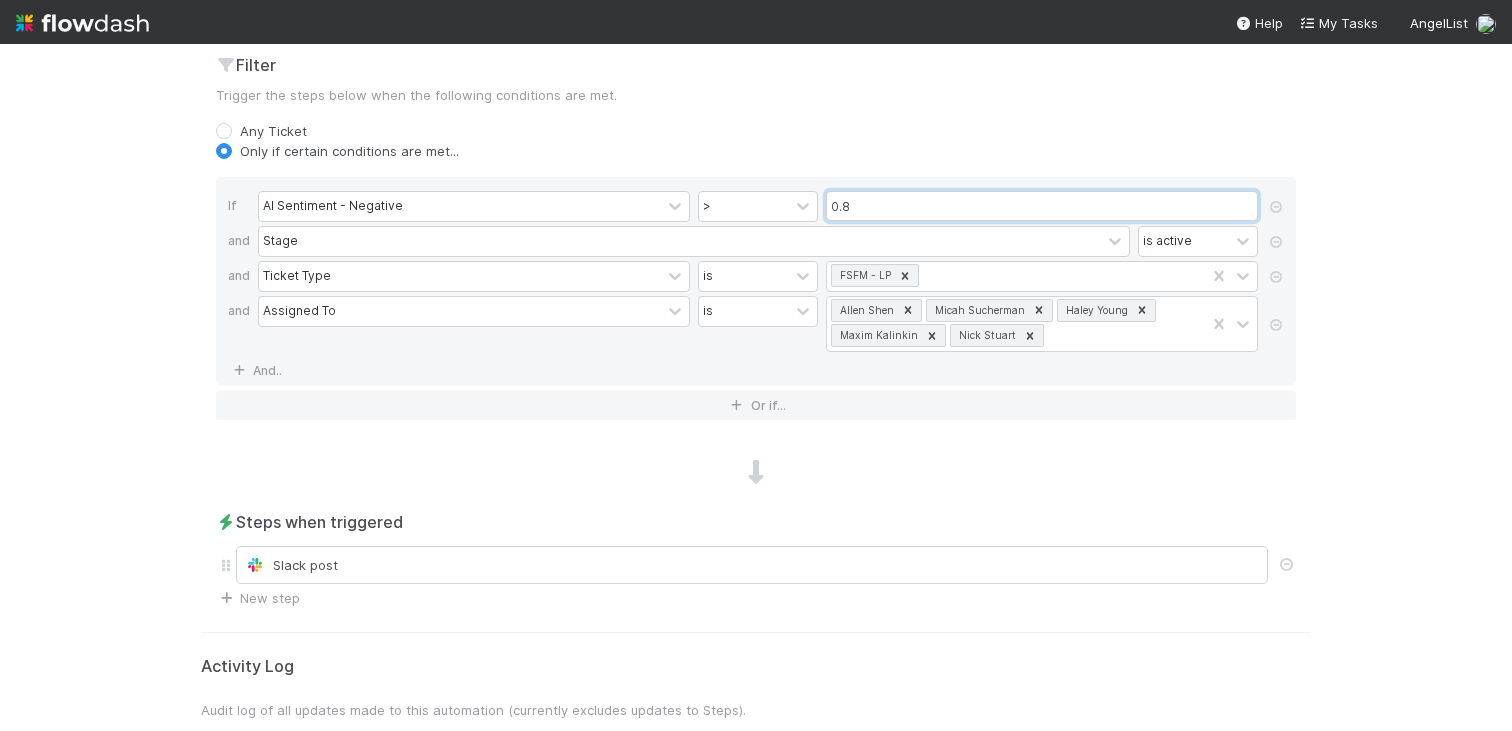 click on "0.8" at bounding box center [1042, 206] 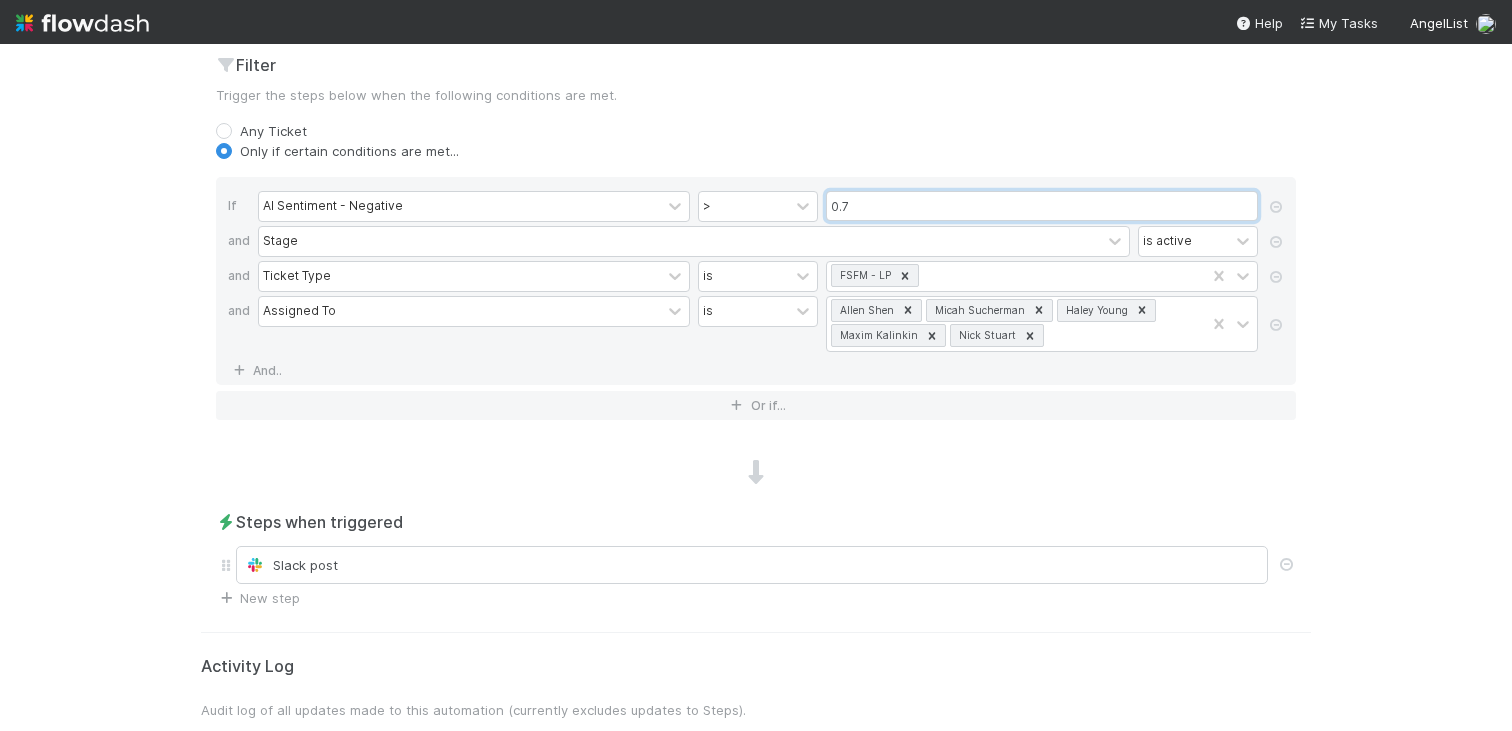 scroll, scrollTop: 0, scrollLeft: 0, axis: both 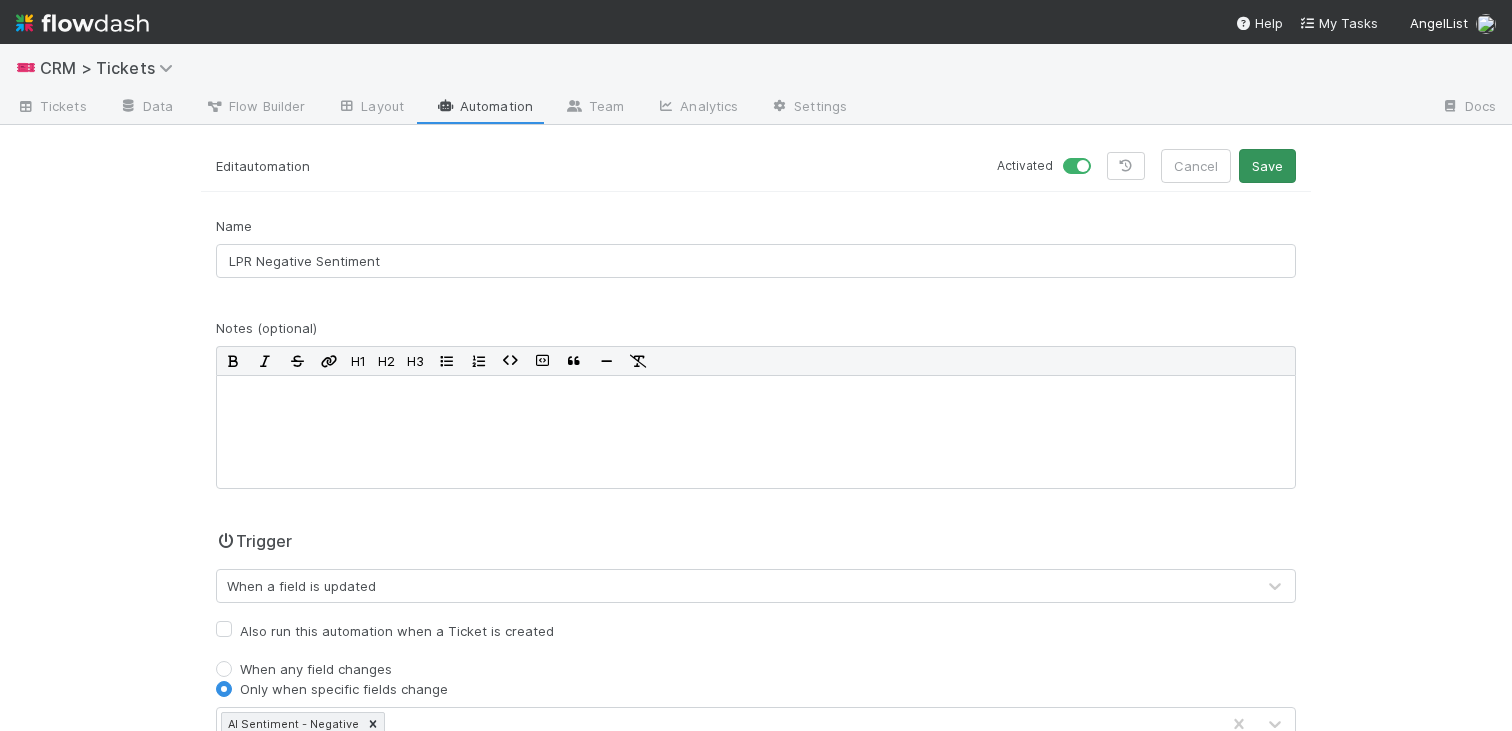 type on "0.7" 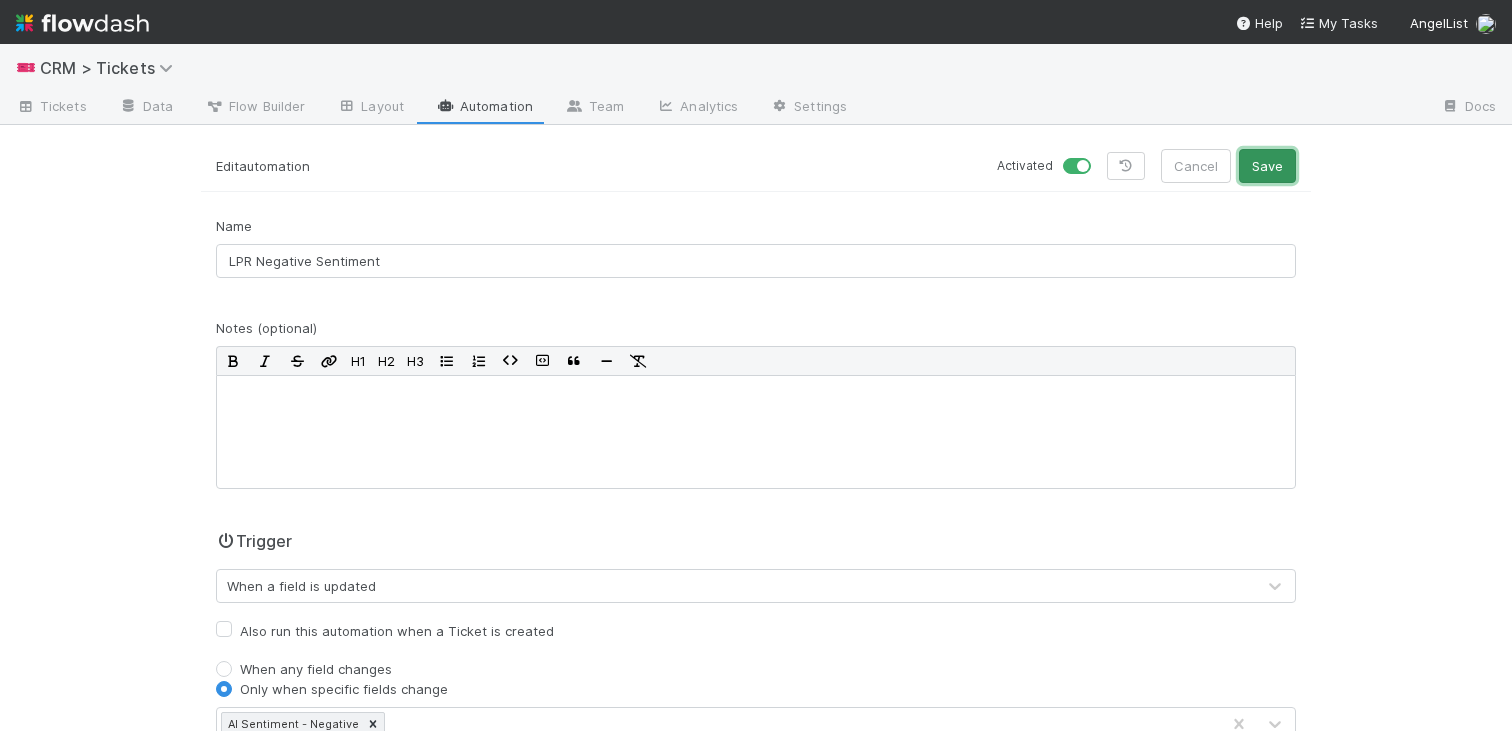 click on "Save" at bounding box center [1267, 166] 